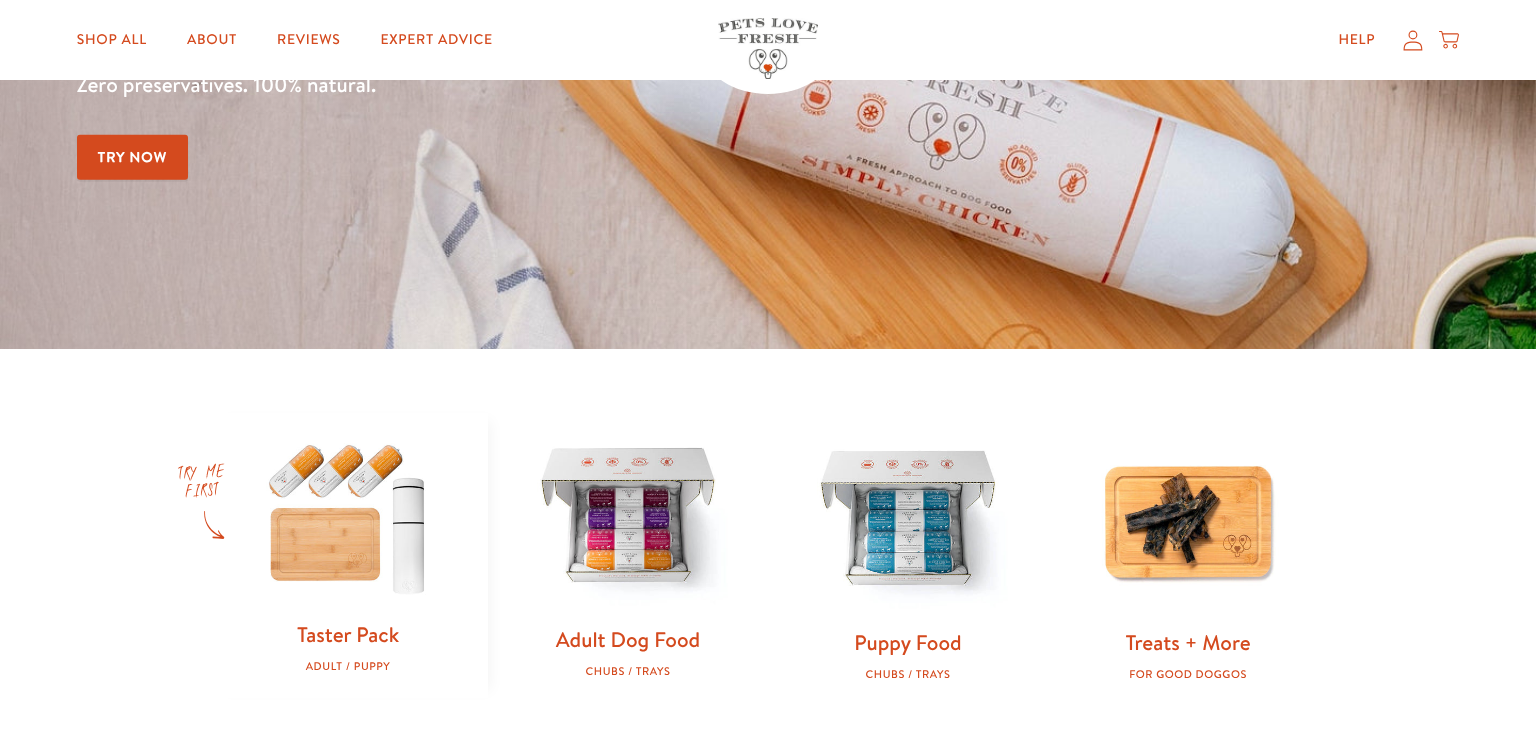 scroll, scrollTop: 335, scrollLeft: 0, axis: vertical 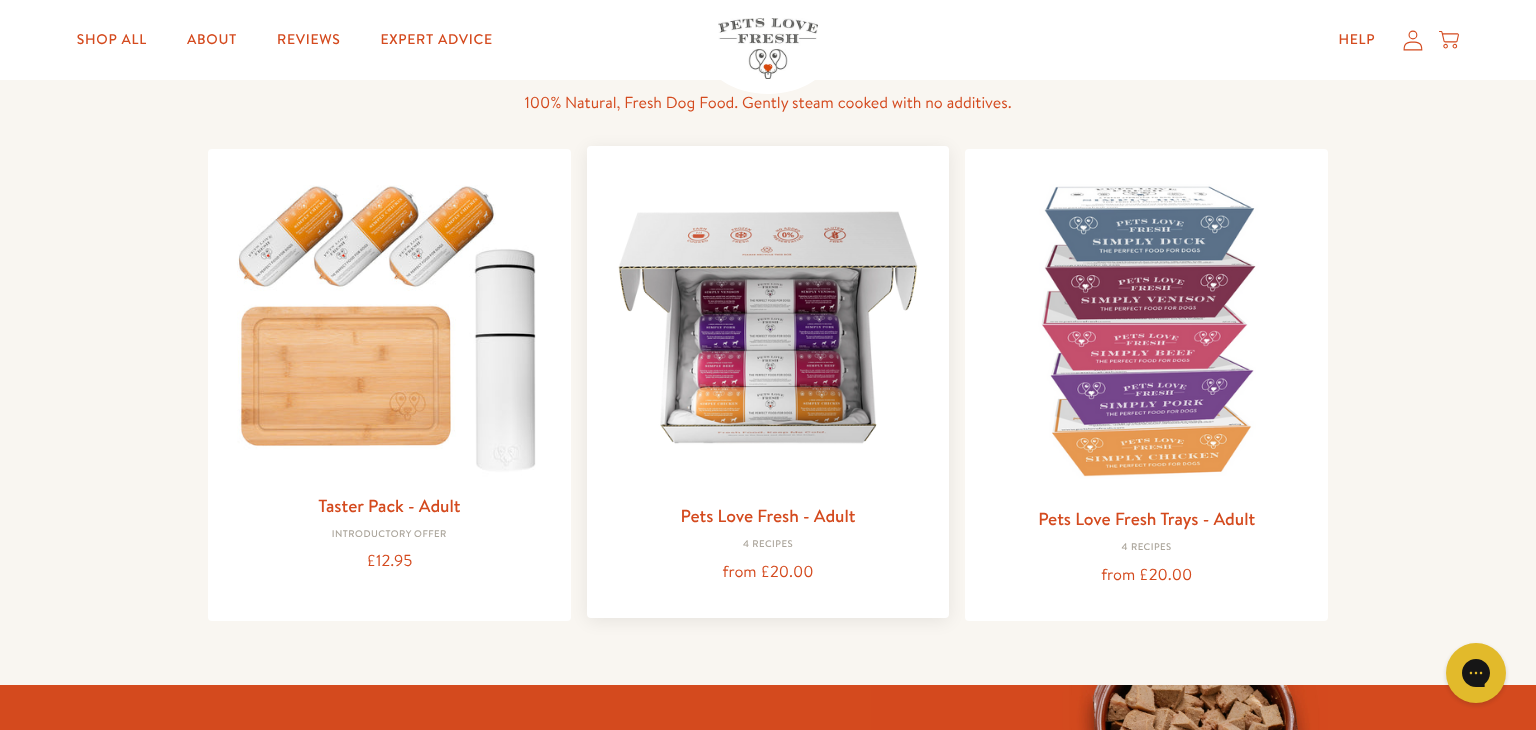 click at bounding box center (768, 327) 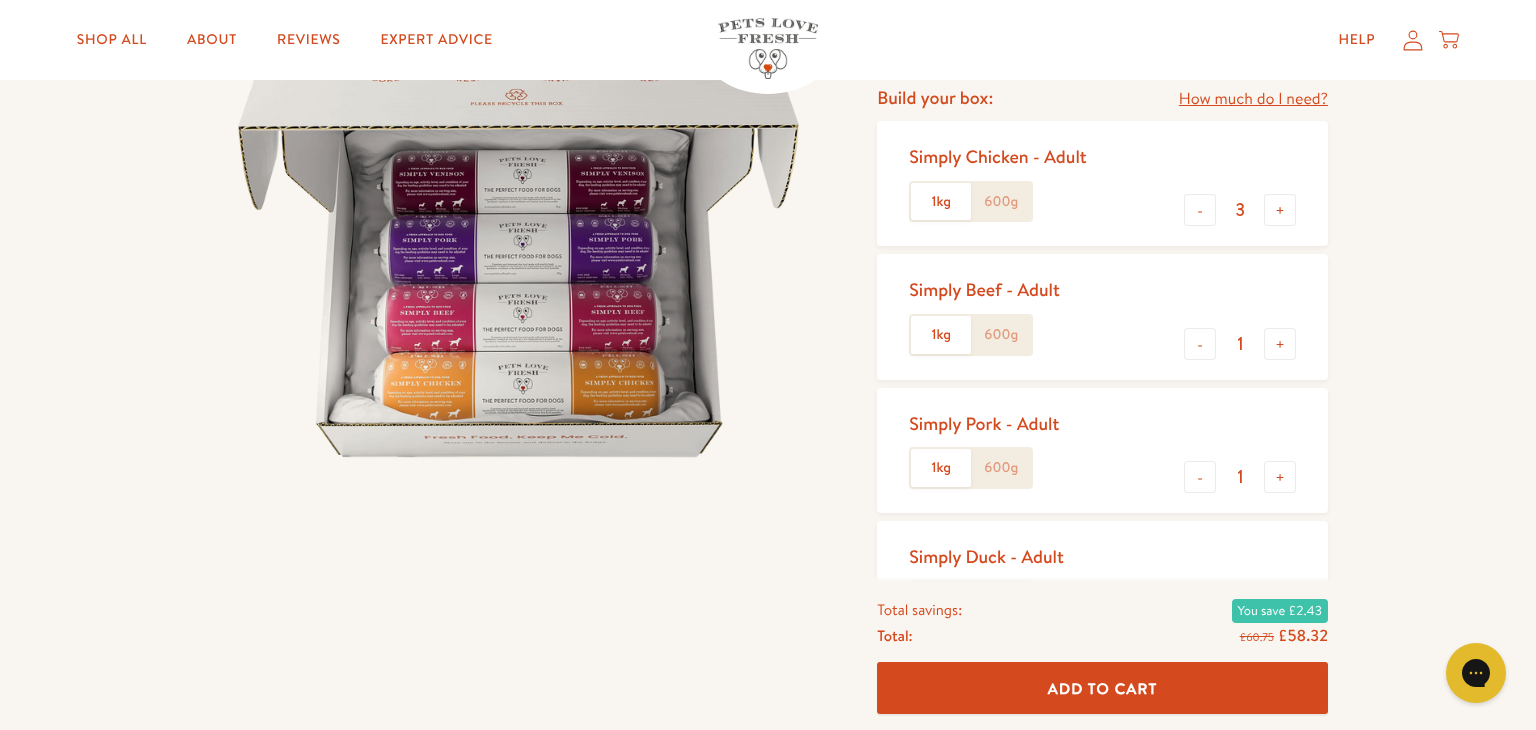 scroll, scrollTop: 235, scrollLeft: 0, axis: vertical 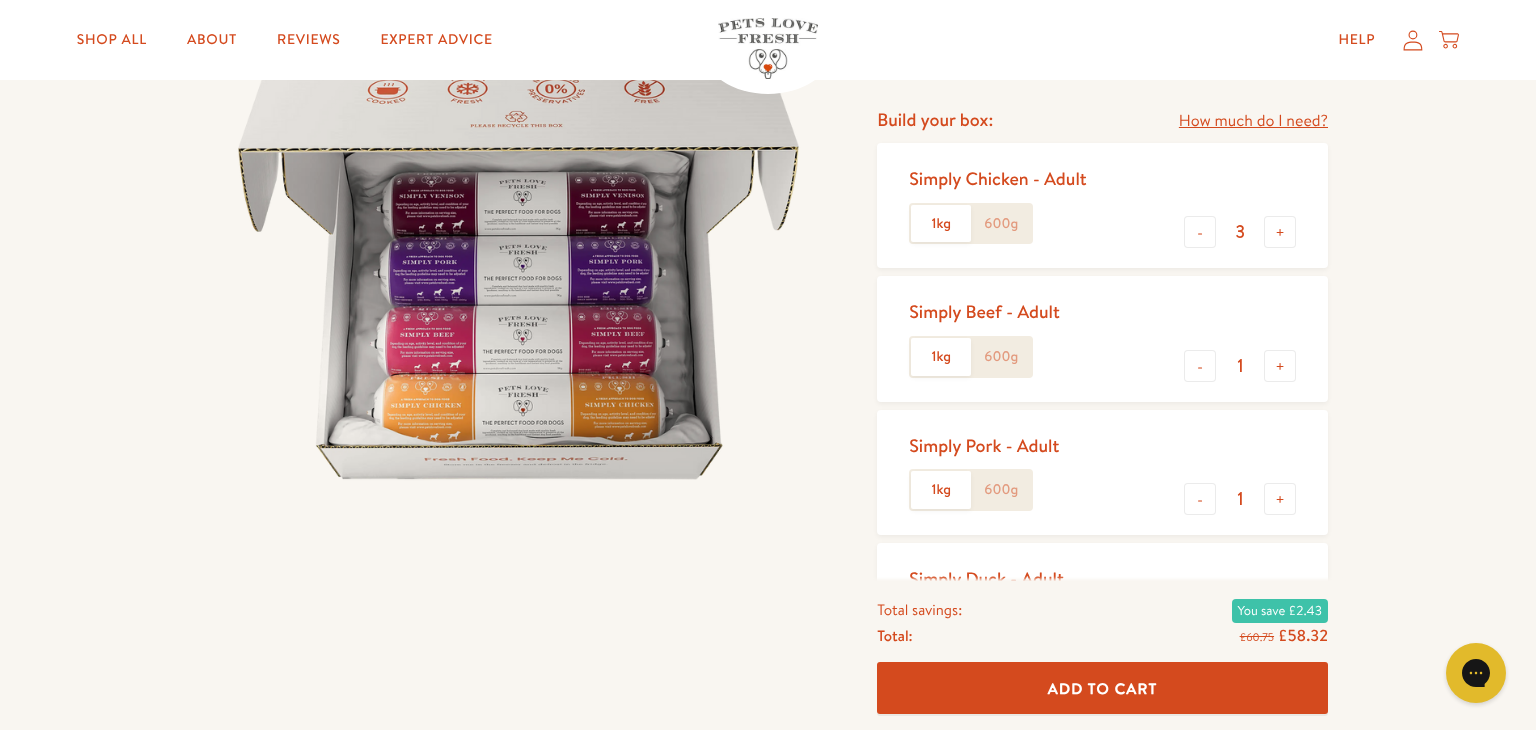 click on "600g" 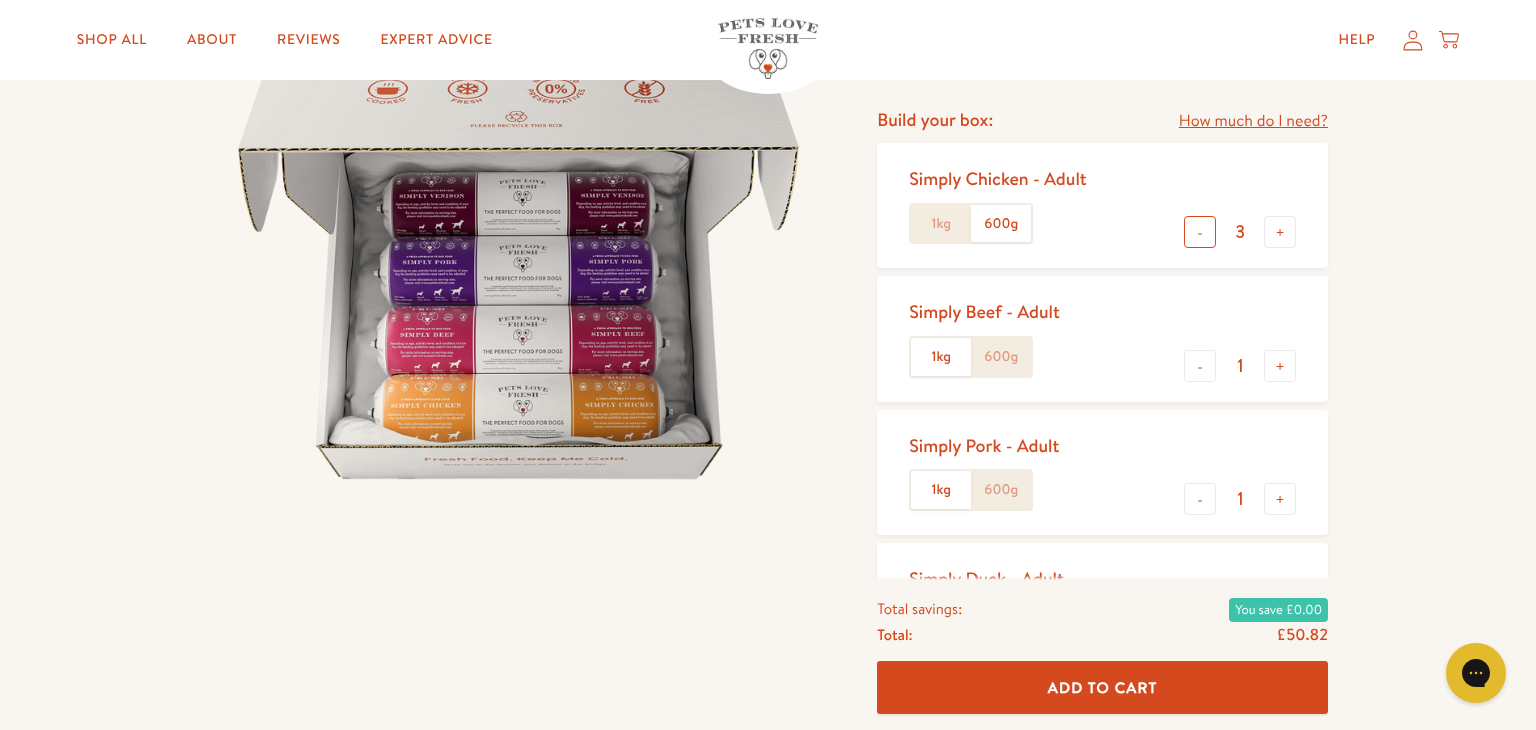 click on "-" at bounding box center [1200, 232] 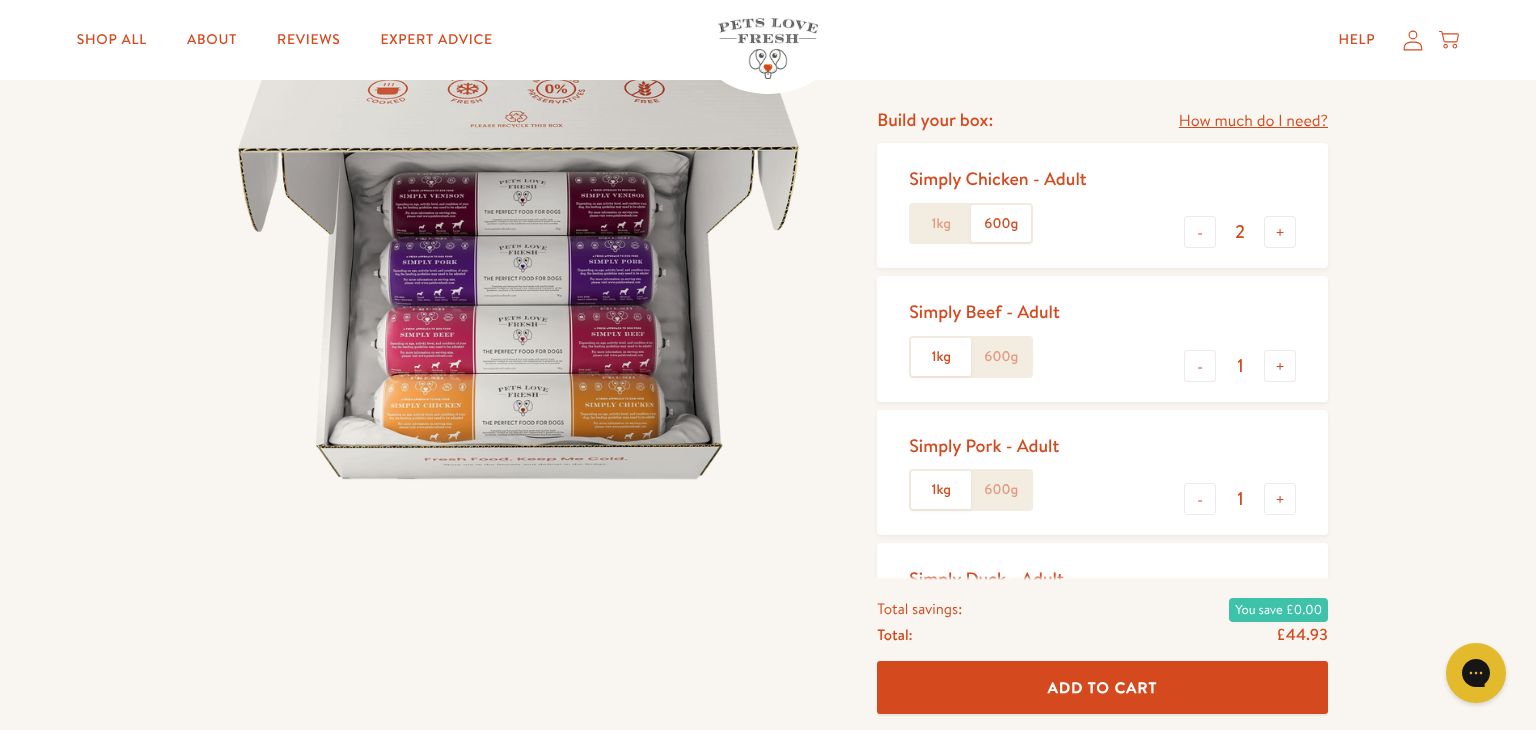 click on "600g" 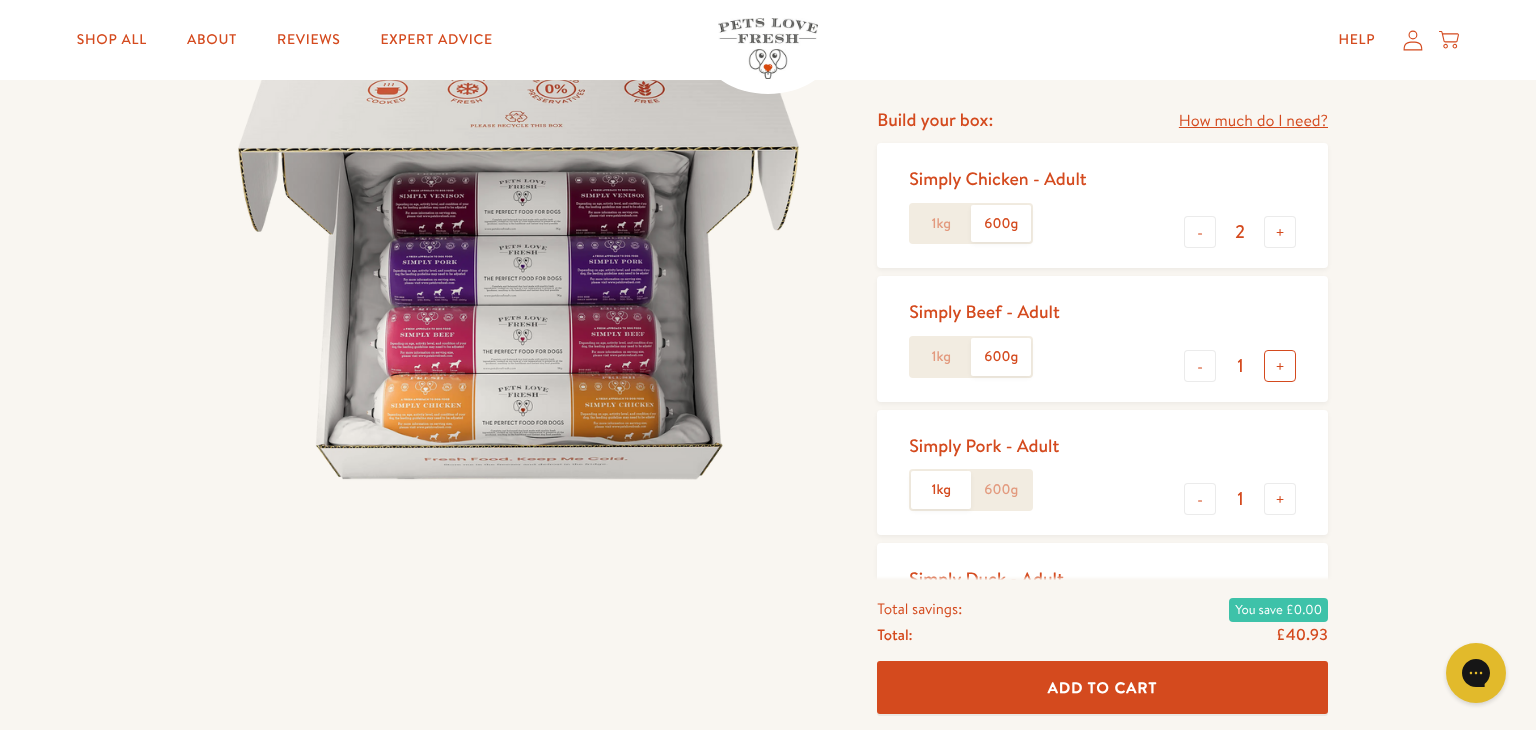 click on "+" at bounding box center (1280, 366) 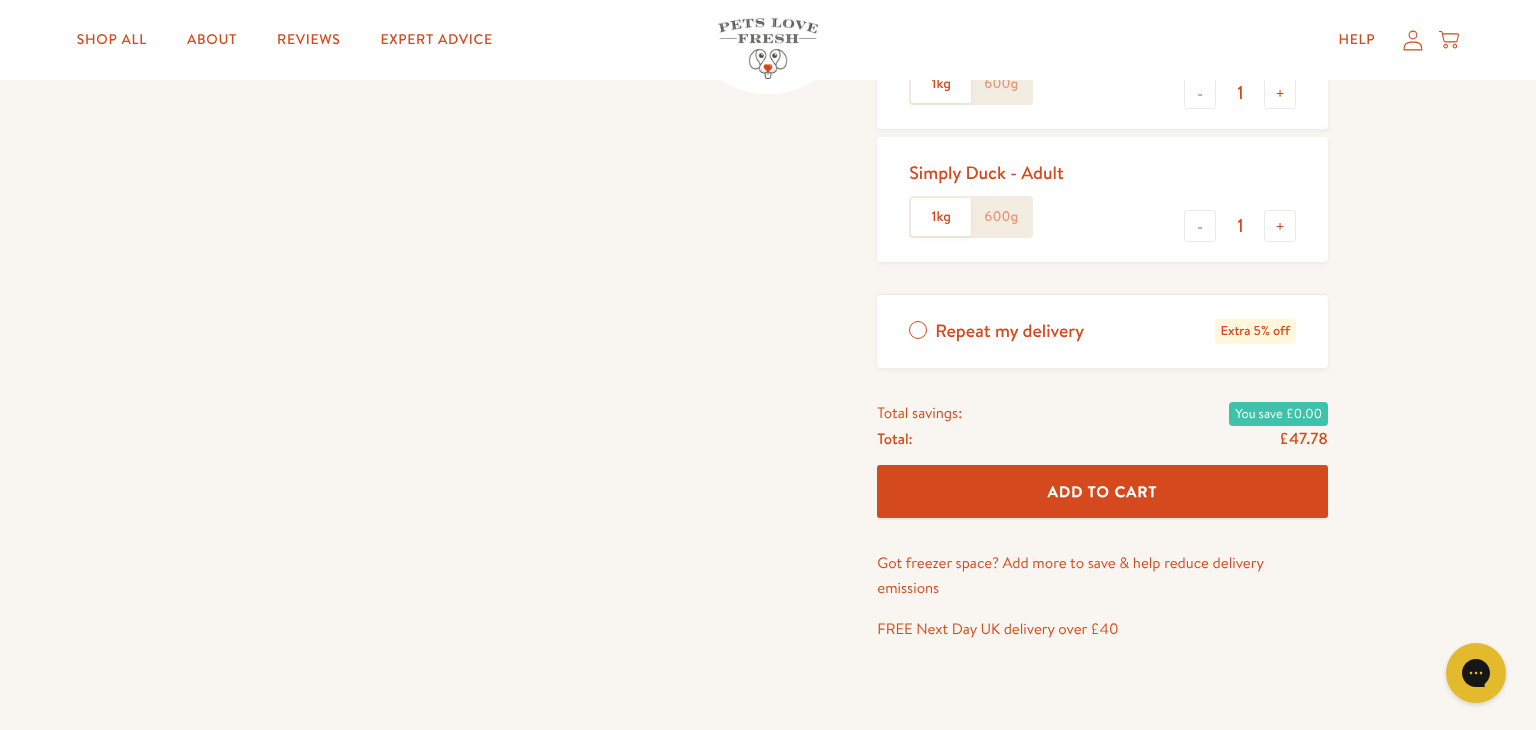 scroll, scrollTop: 642, scrollLeft: 0, axis: vertical 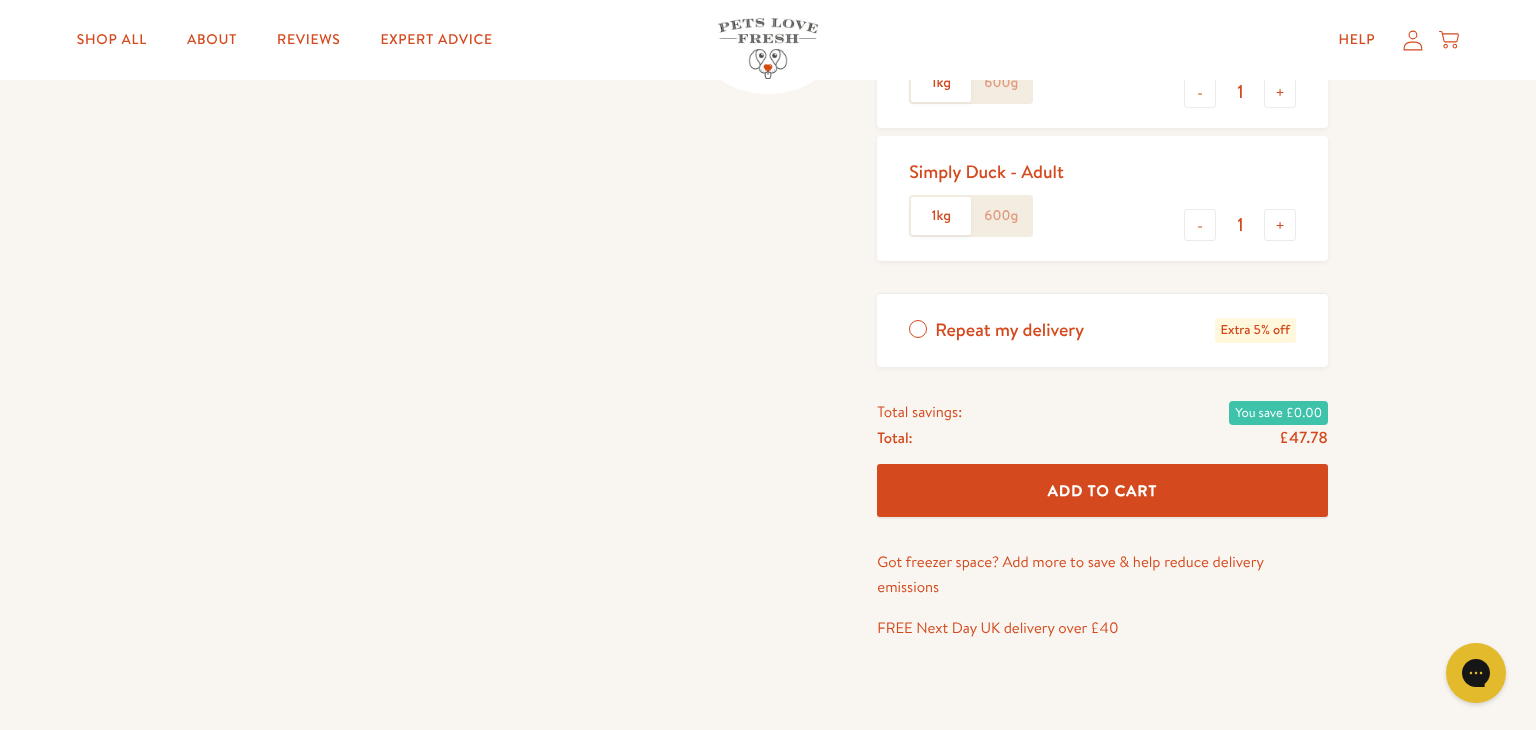 click on "Add To Cart" at bounding box center (1103, 490) 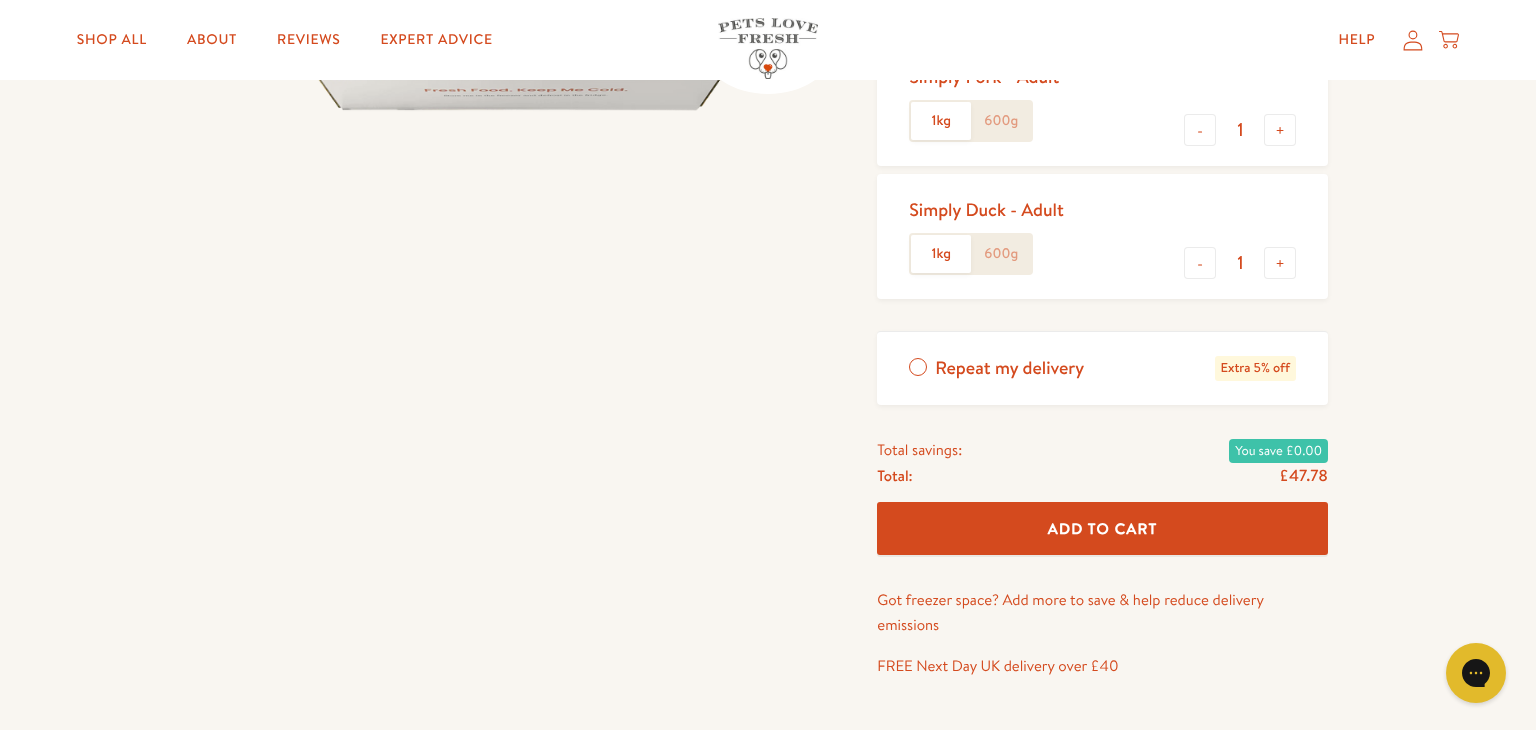 scroll, scrollTop: 576, scrollLeft: 0, axis: vertical 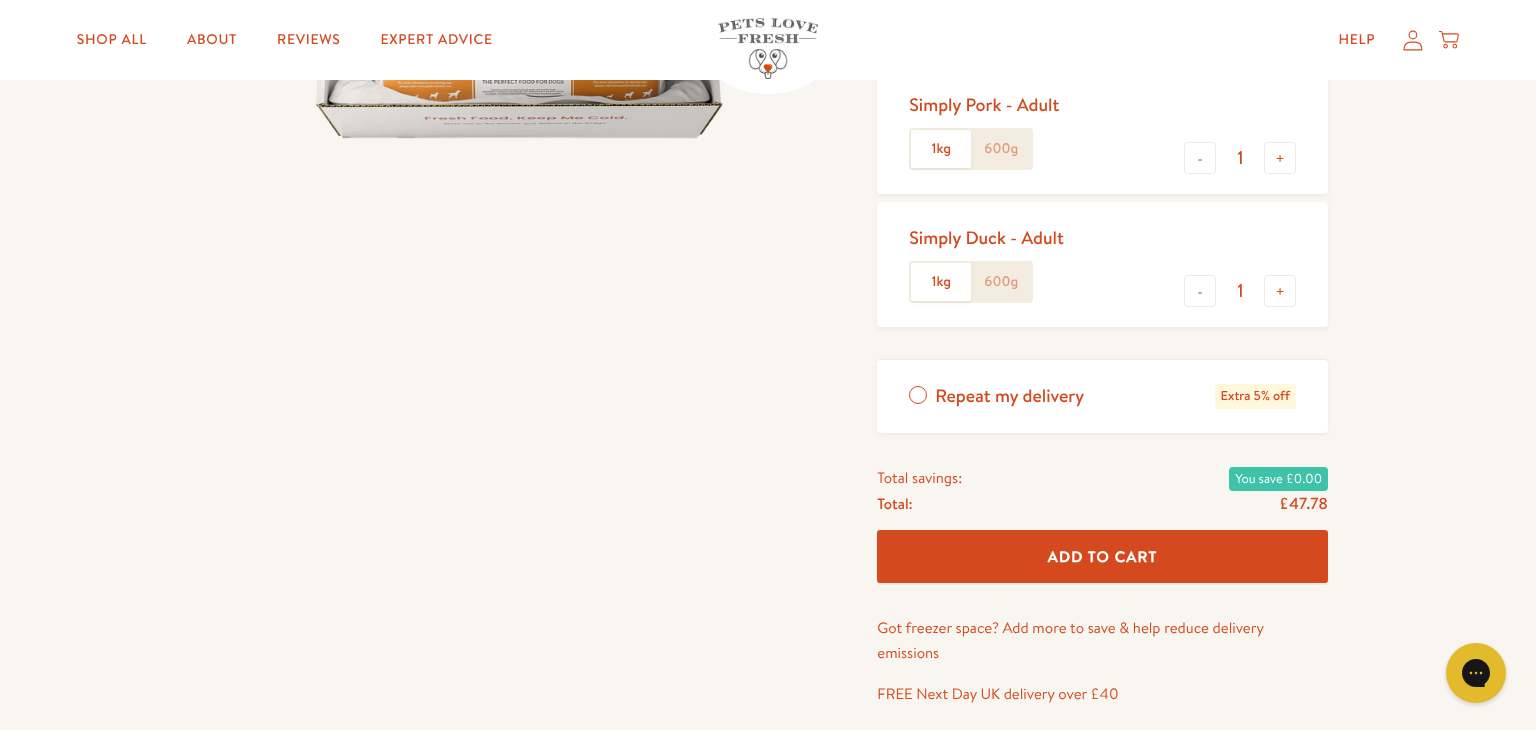 click on "600g" 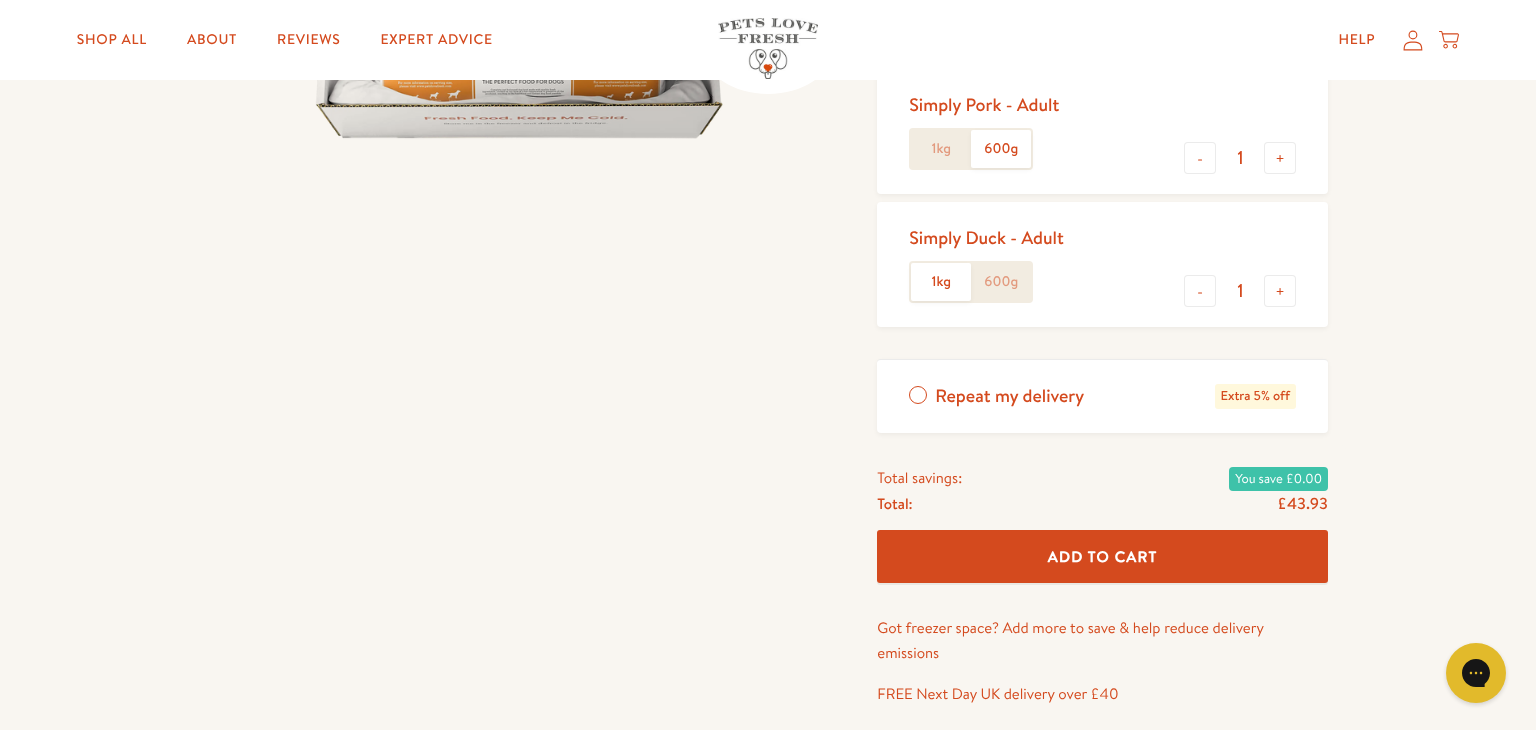 click on "600g" 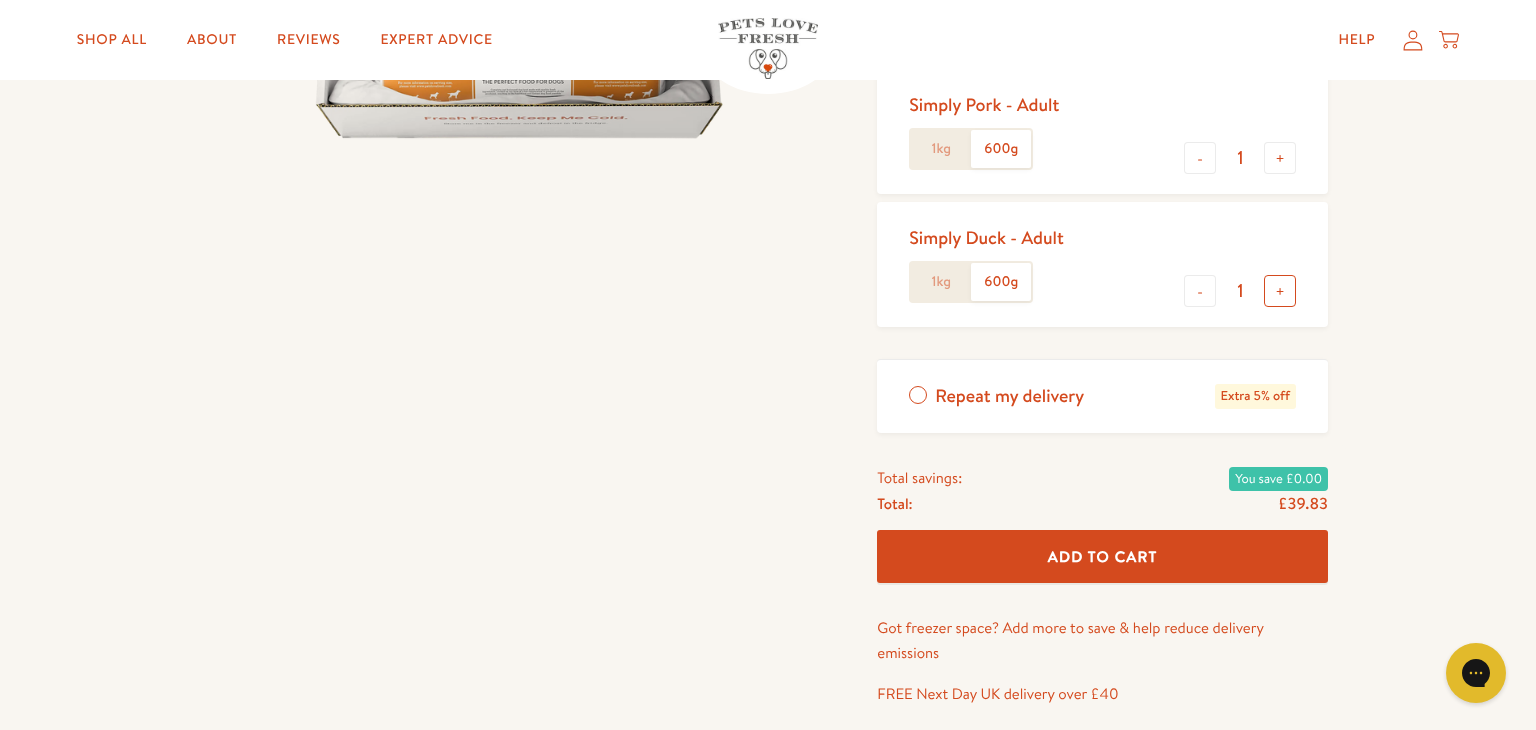 click on "+" at bounding box center (1280, 291) 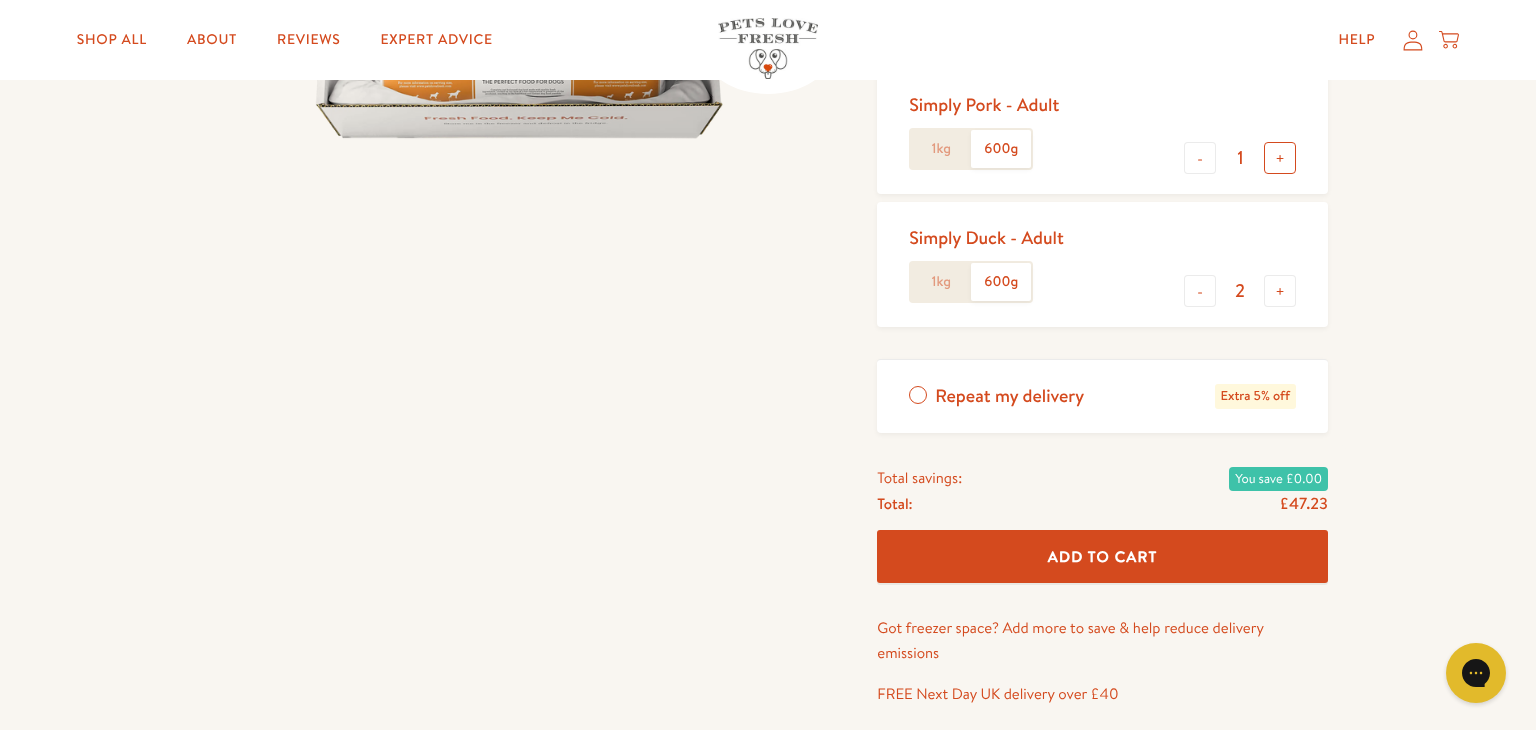 click on "+" at bounding box center [1280, 158] 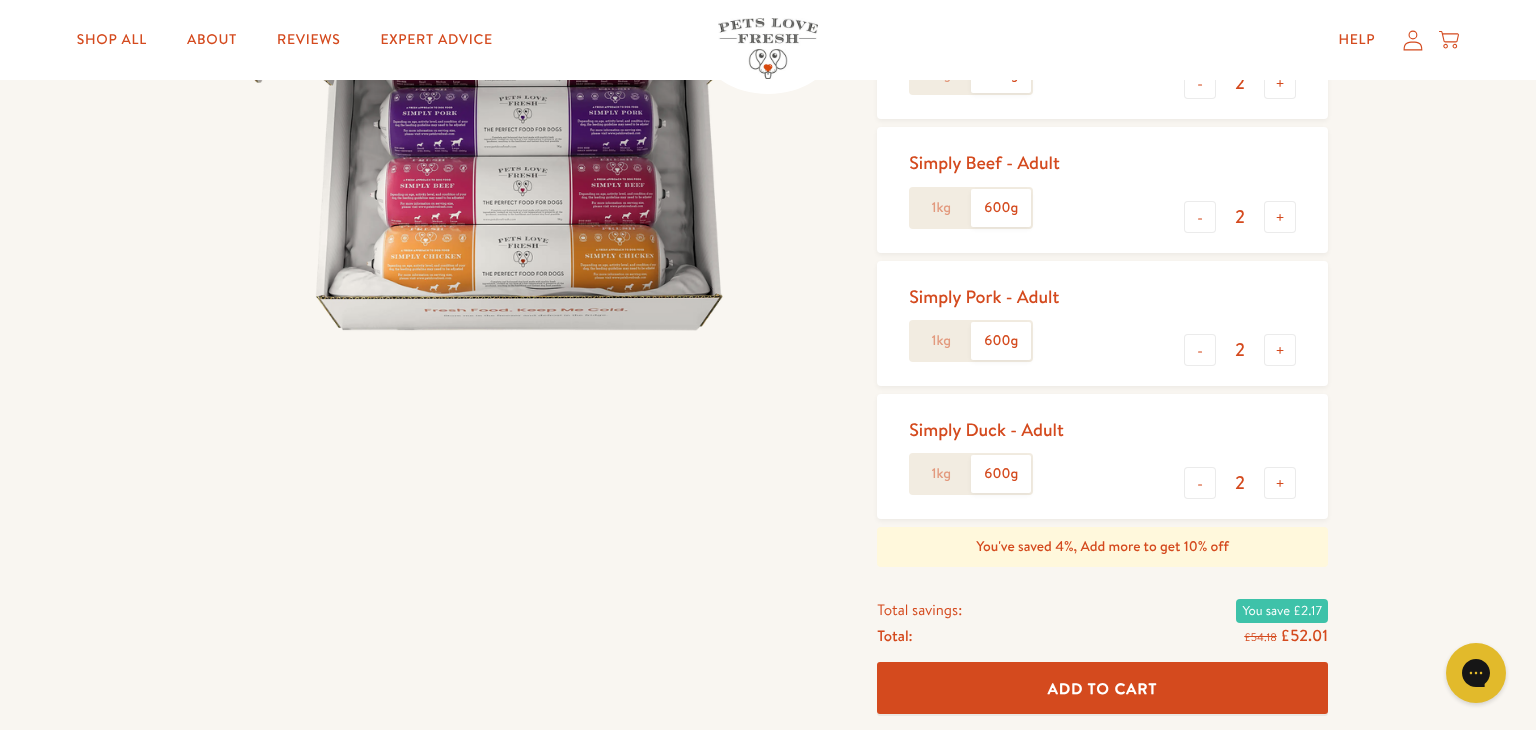 scroll, scrollTop: 364, scrollLeft: 0, axis: vertical 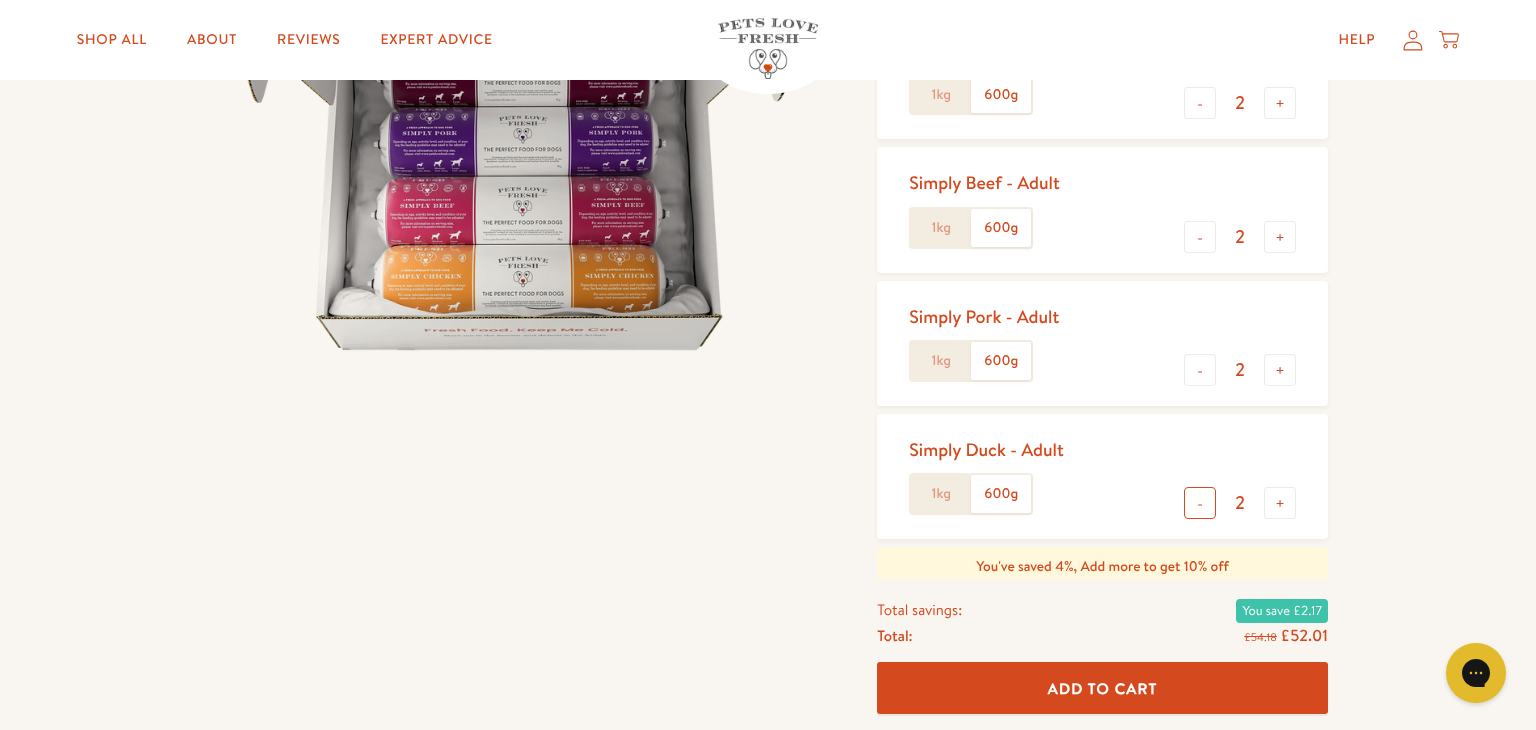 click on "-" at bounding box center [1200, 503] 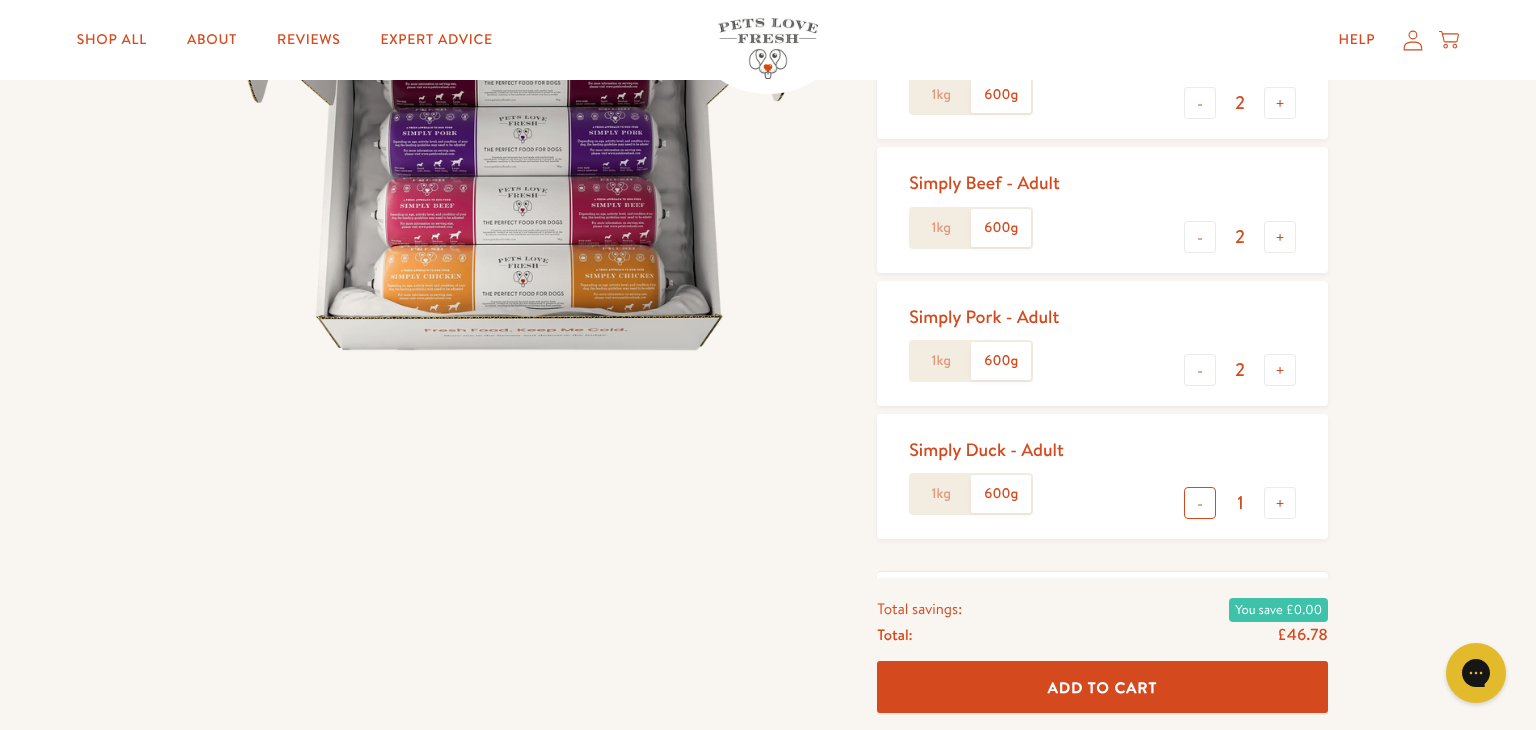 click on "-" at bounding box center (1200, 503) 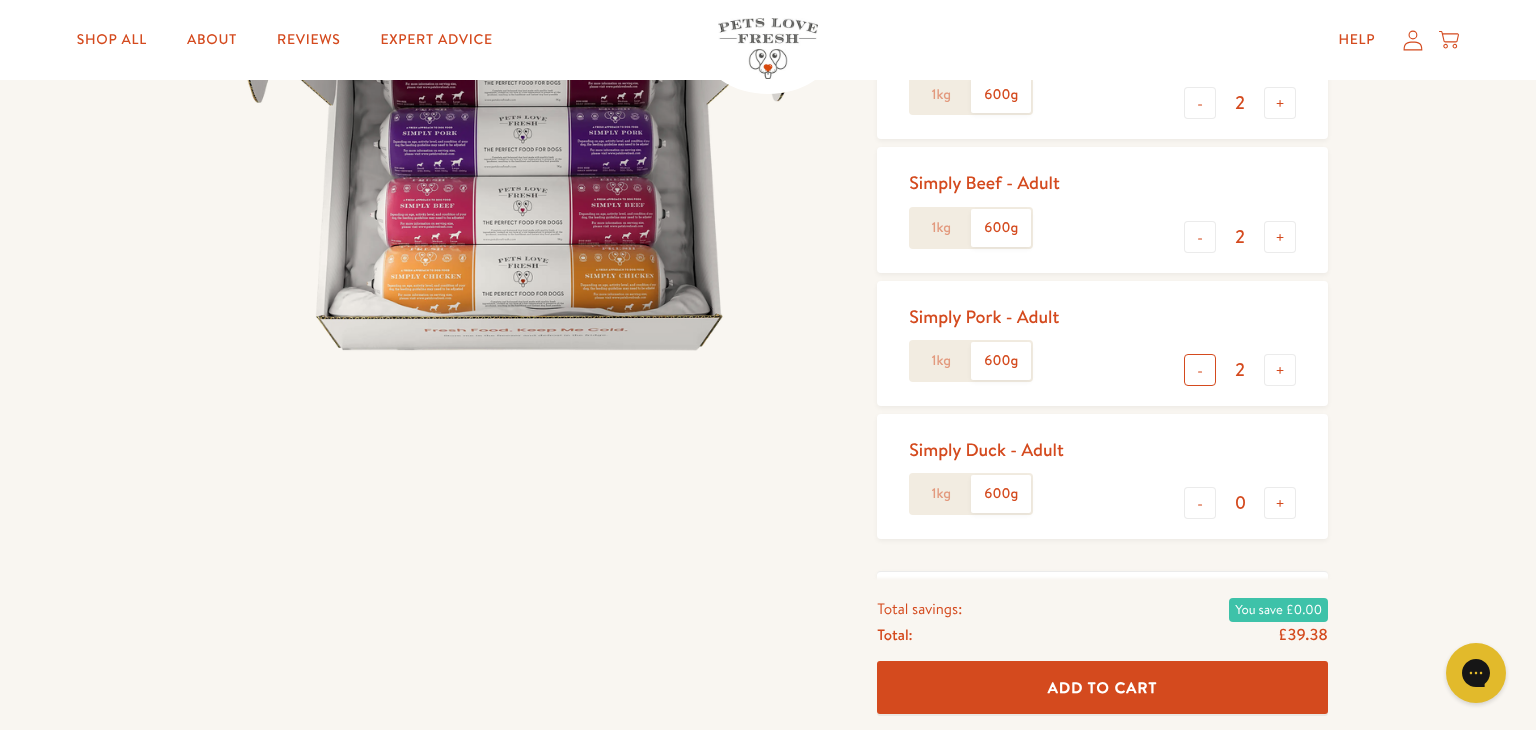 click on "-" at bounding box center (1200, 370) 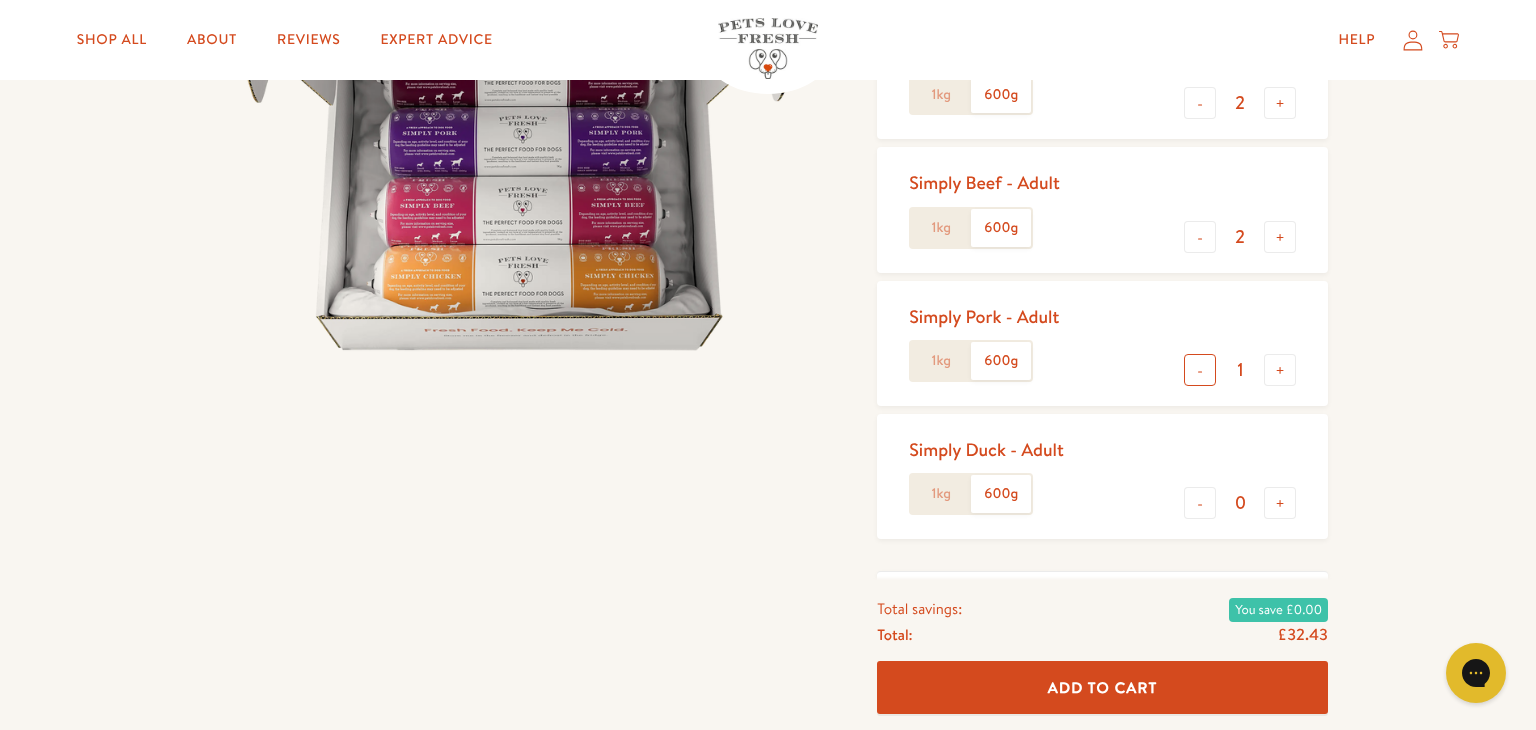 click on "-" at bounding box center [1200, 370] 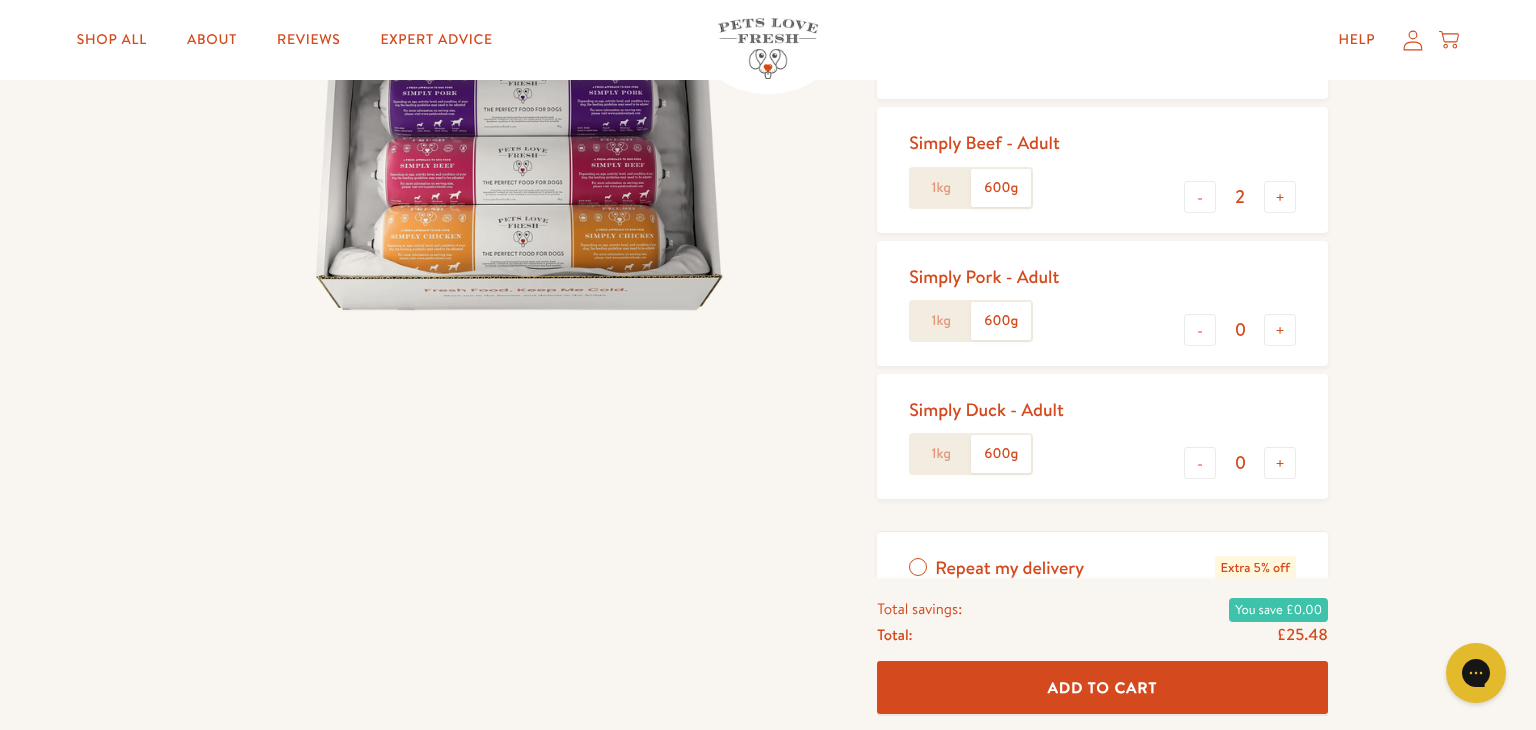 scroll, scrollTop: 410, scrollLeft: 0, axis: vertical 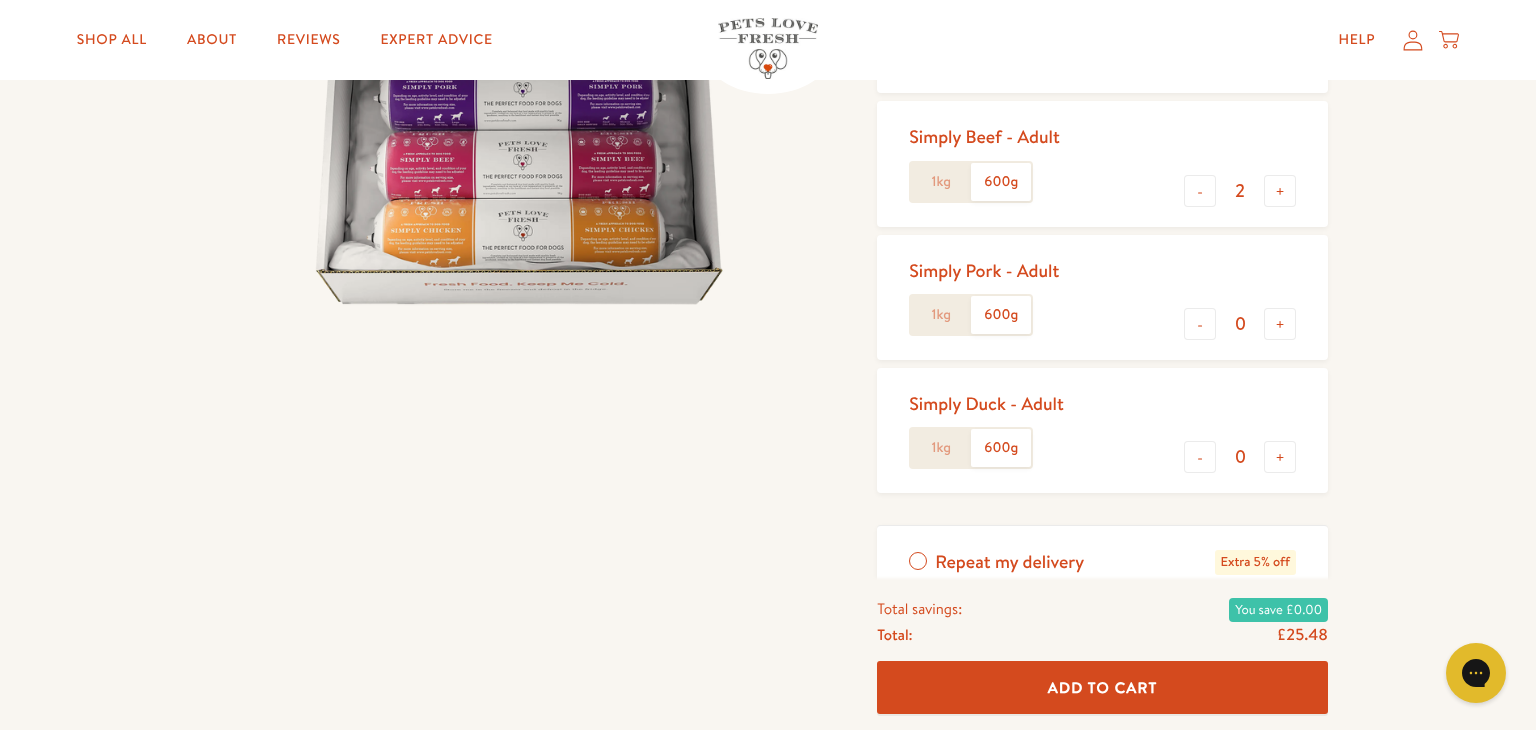 click on "Add To Cart" at bounding box center (1103, 687) 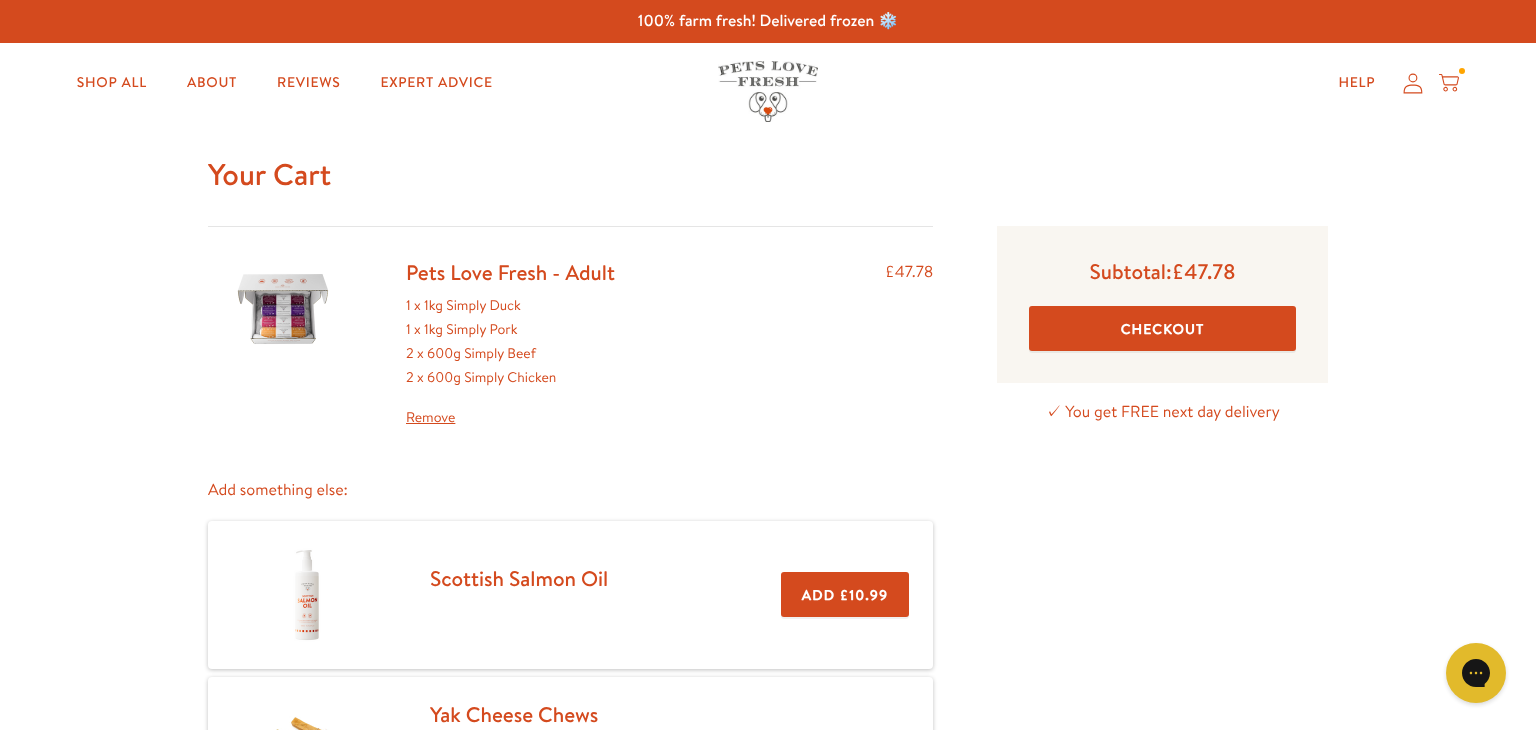 scroll, scrollTop: 0, scrollLeft: 0, axis: both 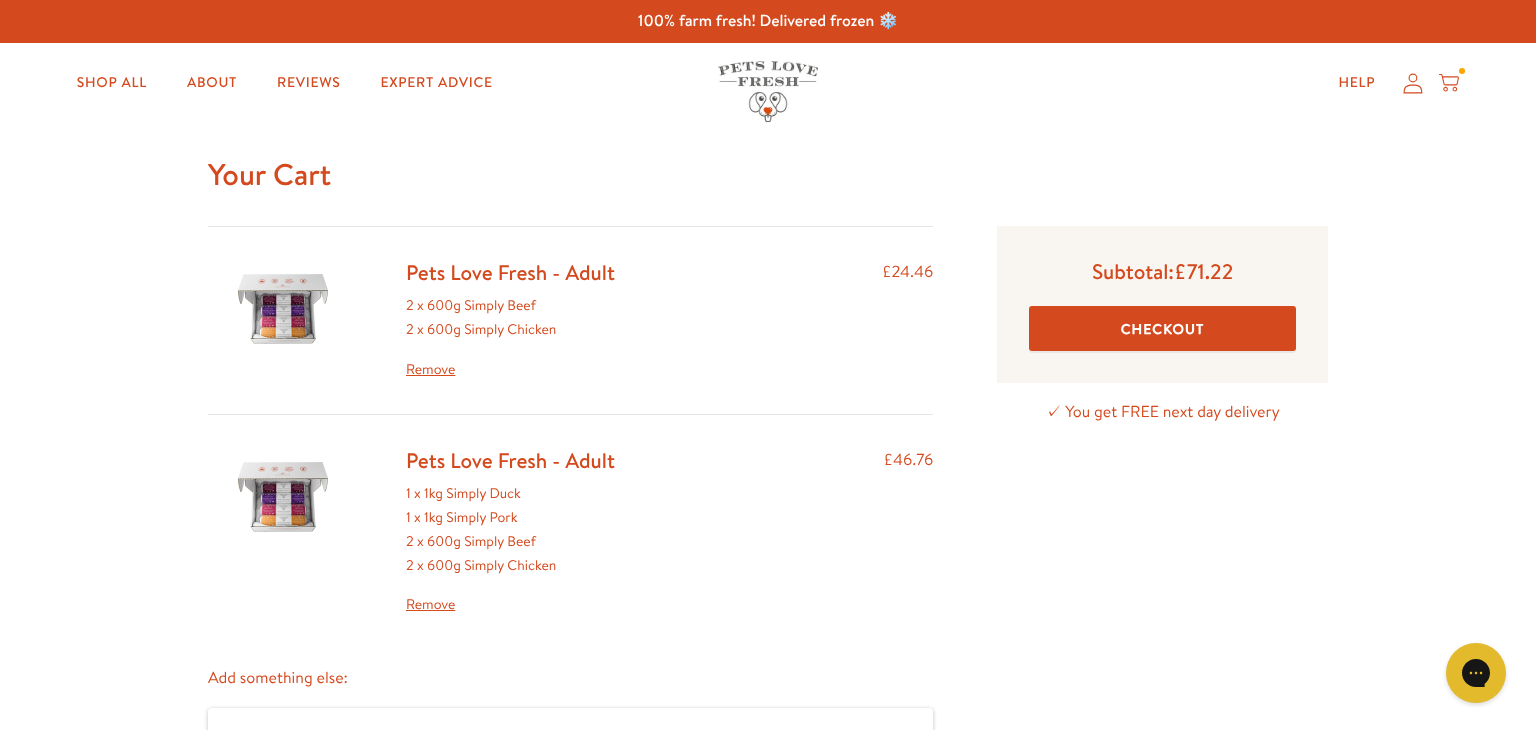 click on "Remove" at bounding box center (510, 605) 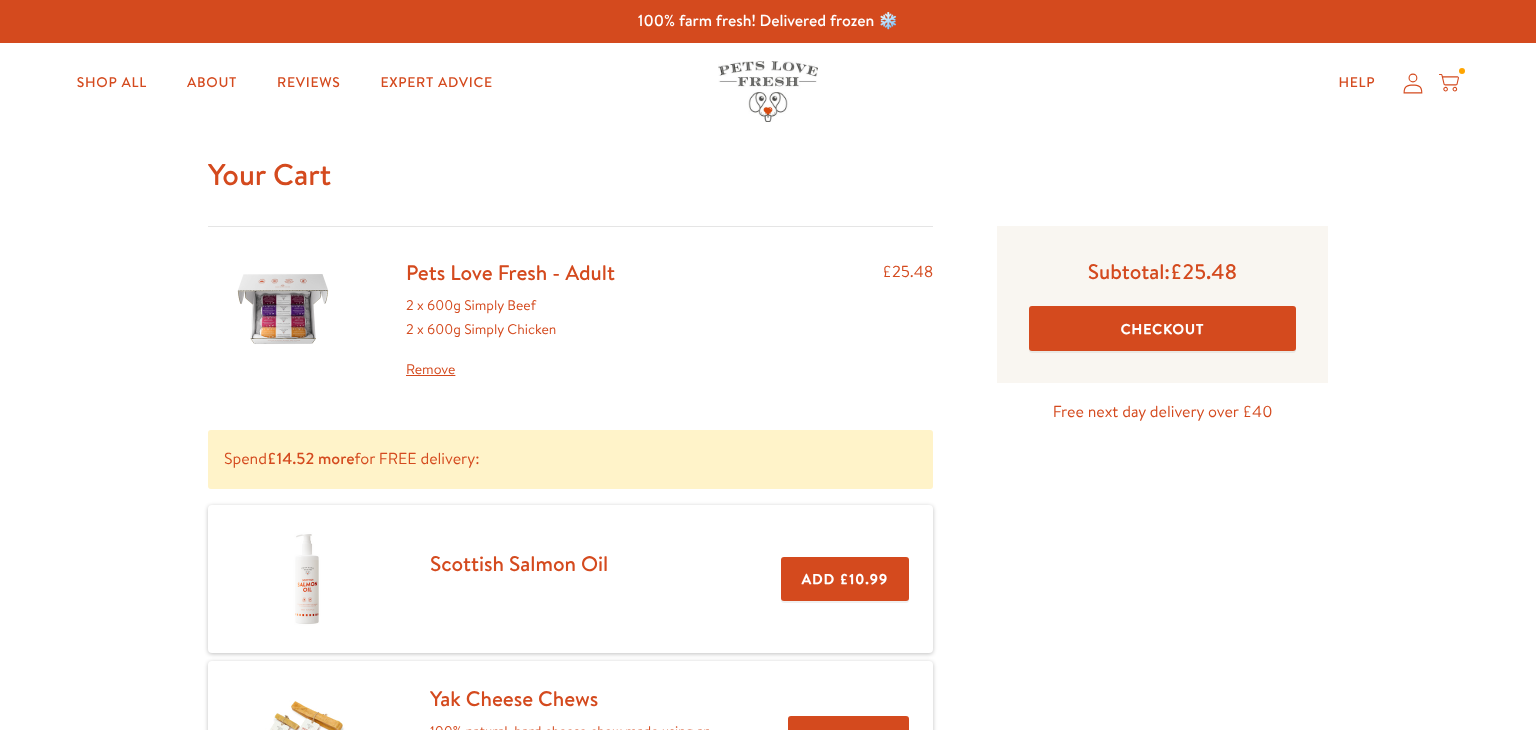 scroll, scrollTop: 0, scrollLeft: 0, axis: both 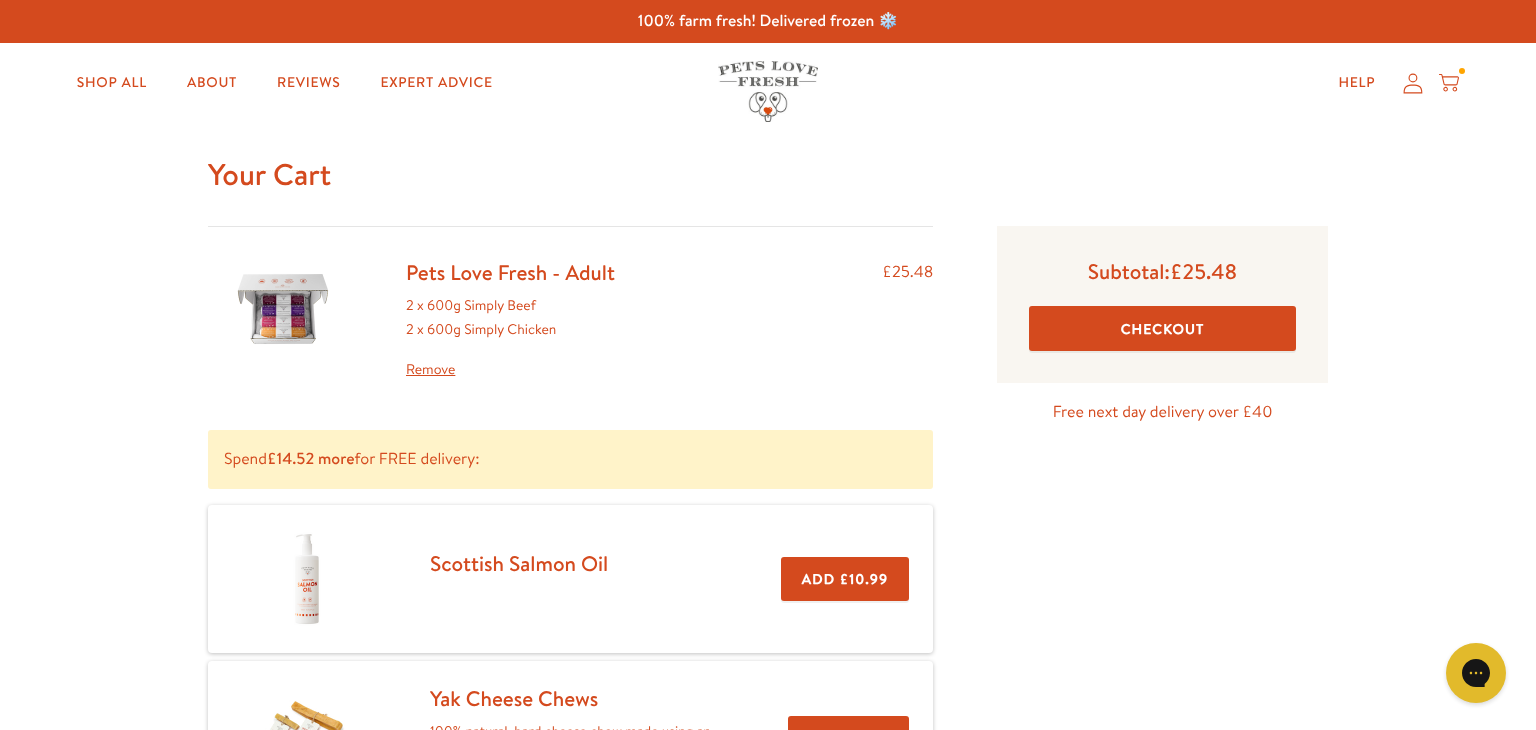click on "Remove" at bounding box center (510, 370) 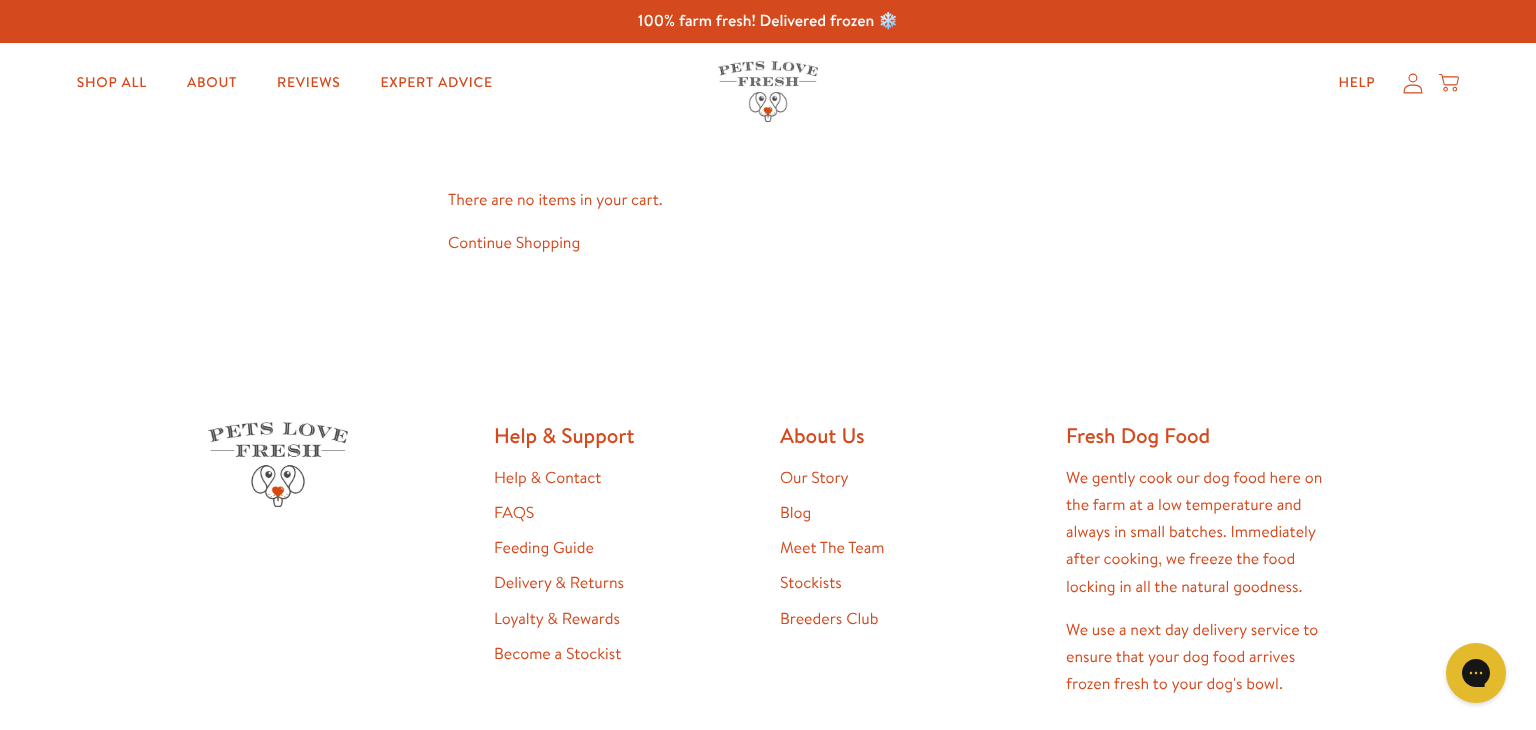 scroll, scrollTop: 0, scrollLeft: 0, axis: both 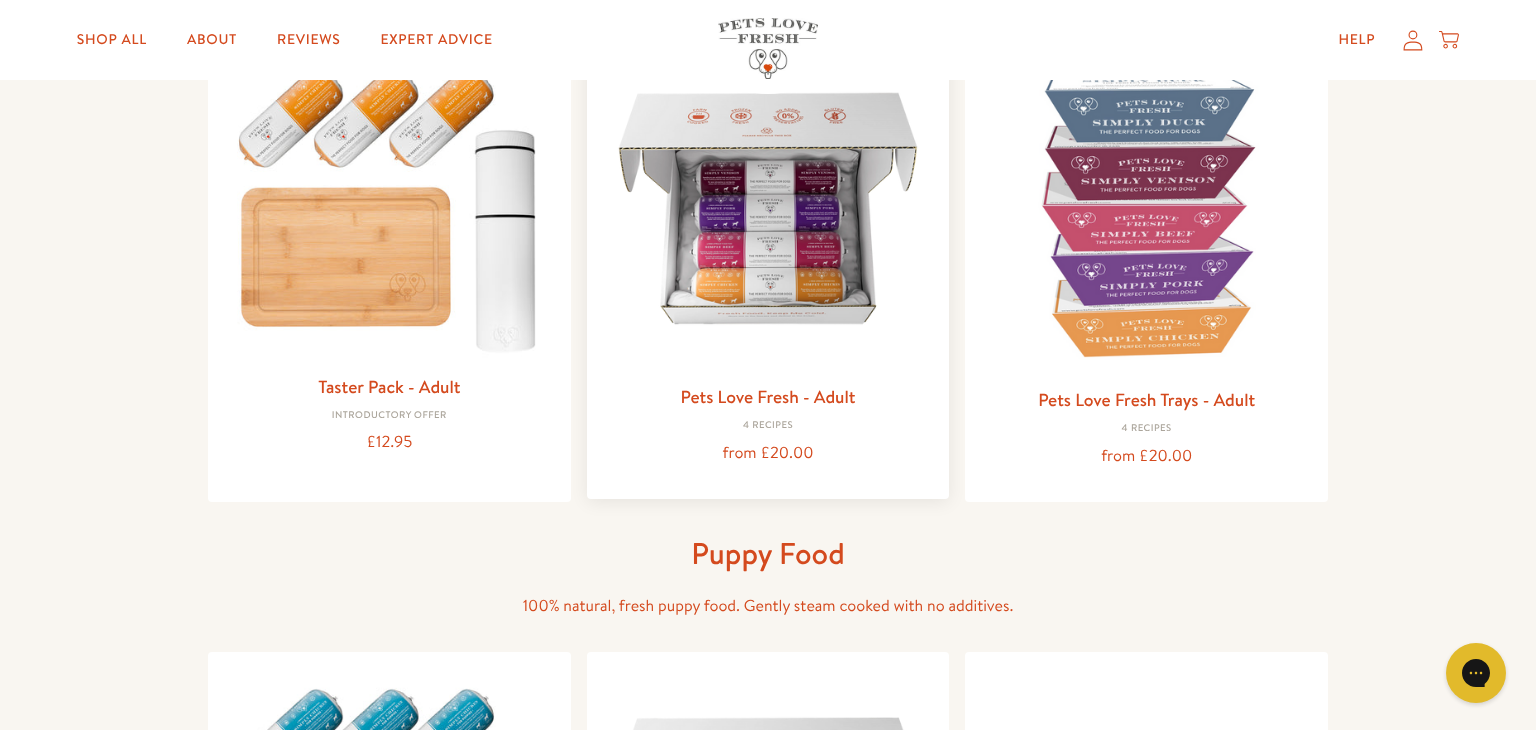 click on "Pets Love Fresh - Adult" at bounding box center [767, 396] 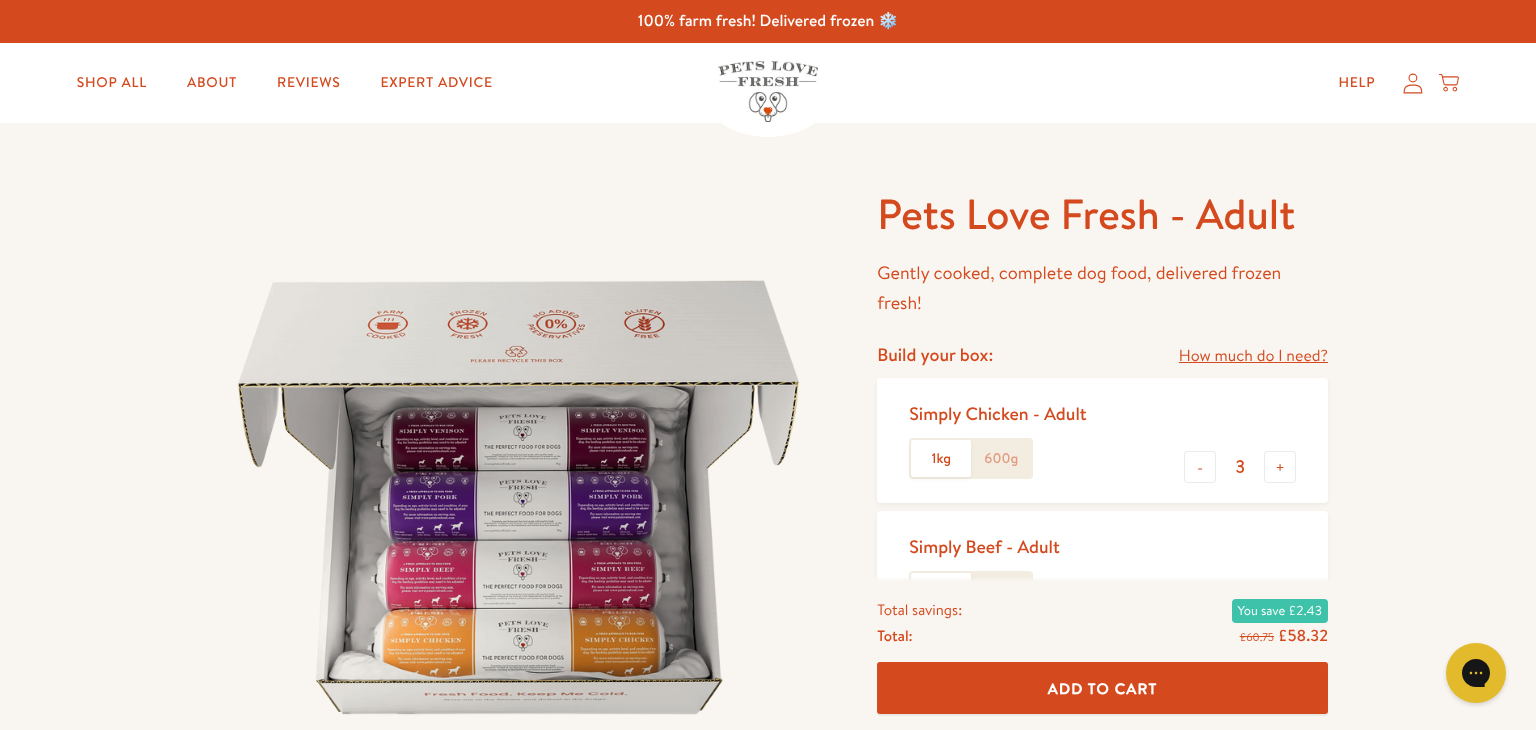 scroll, scrollTop: 0, scrollLeft: 0, axis: both 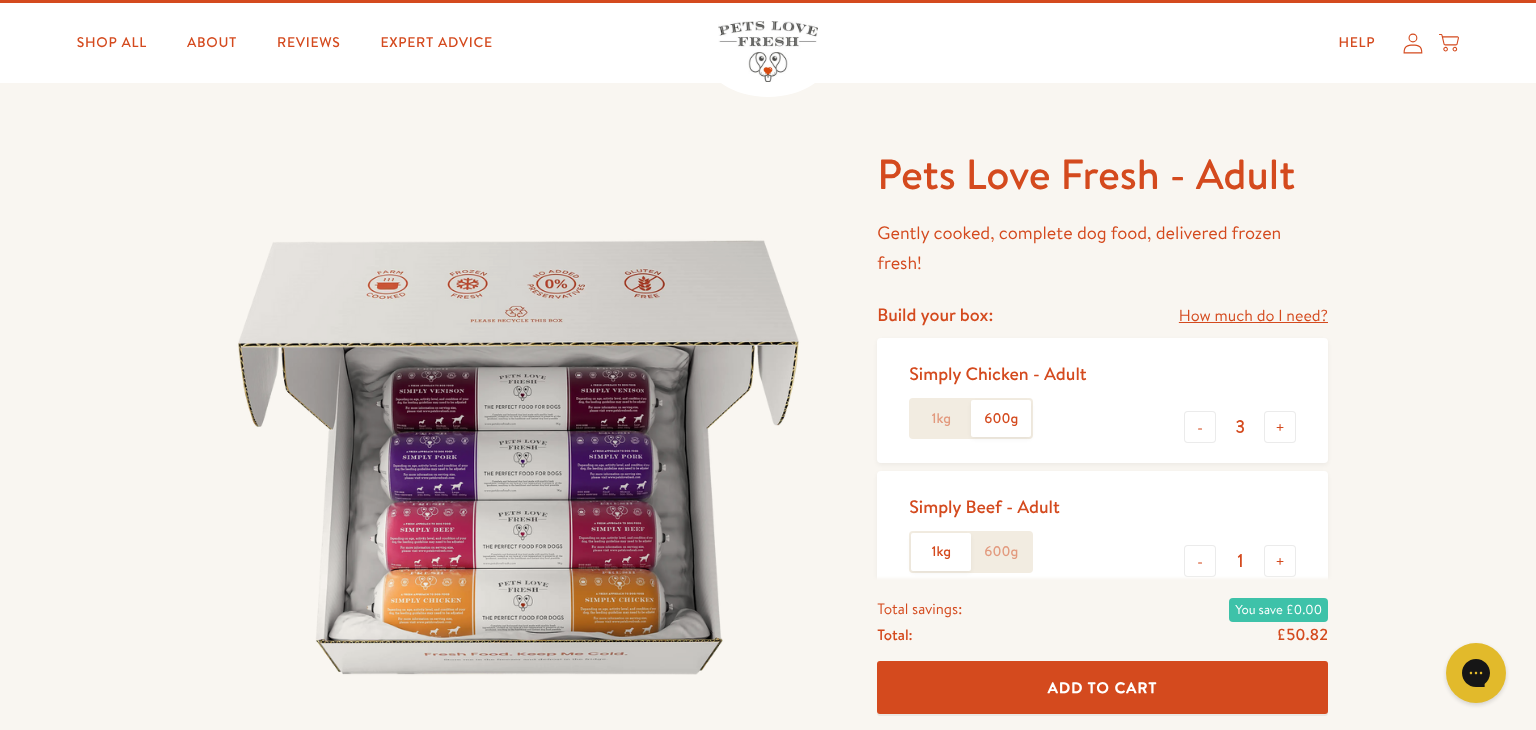 click on "600g" 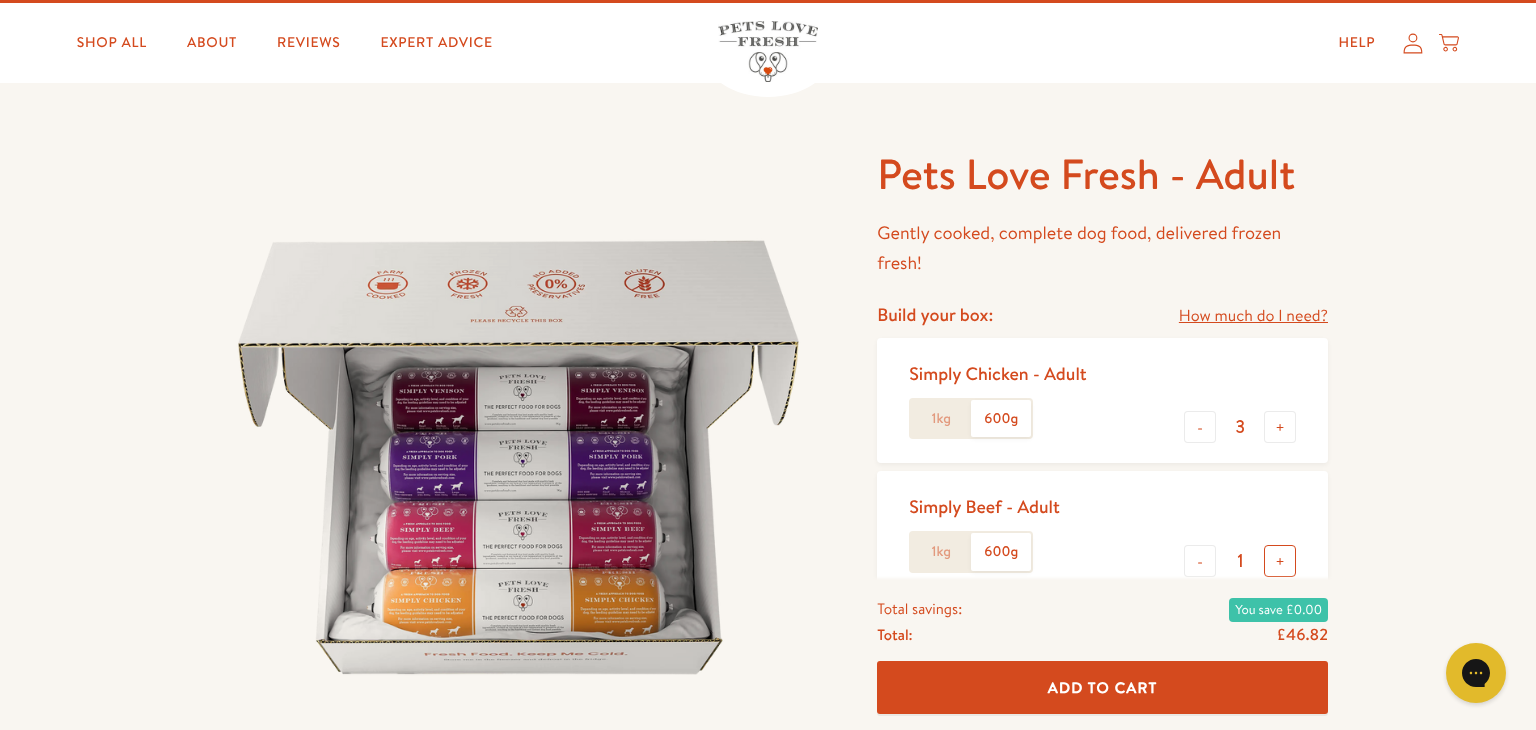click on "+" at bounding box center [1280, 561] 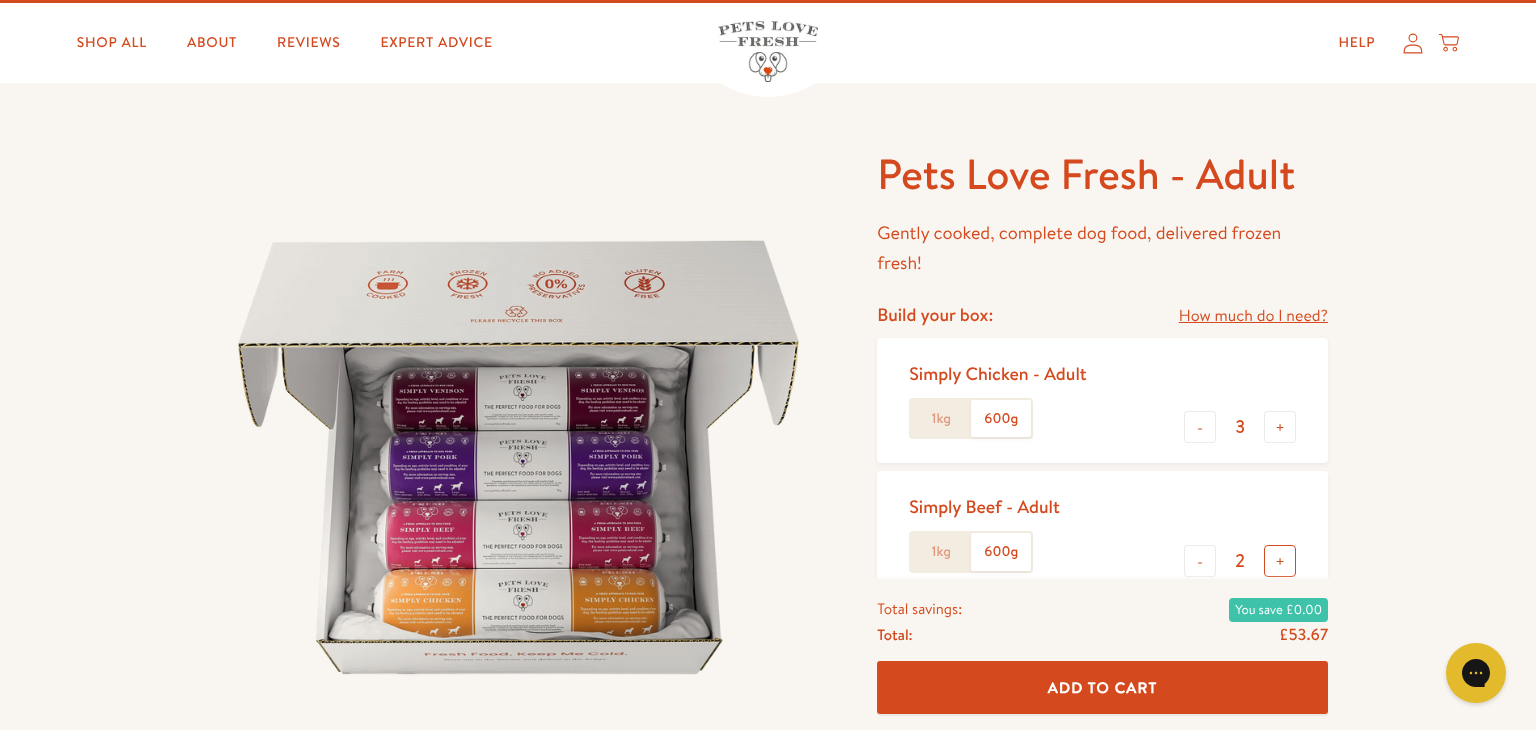 click on "+" at bounding box center (1280, 561) 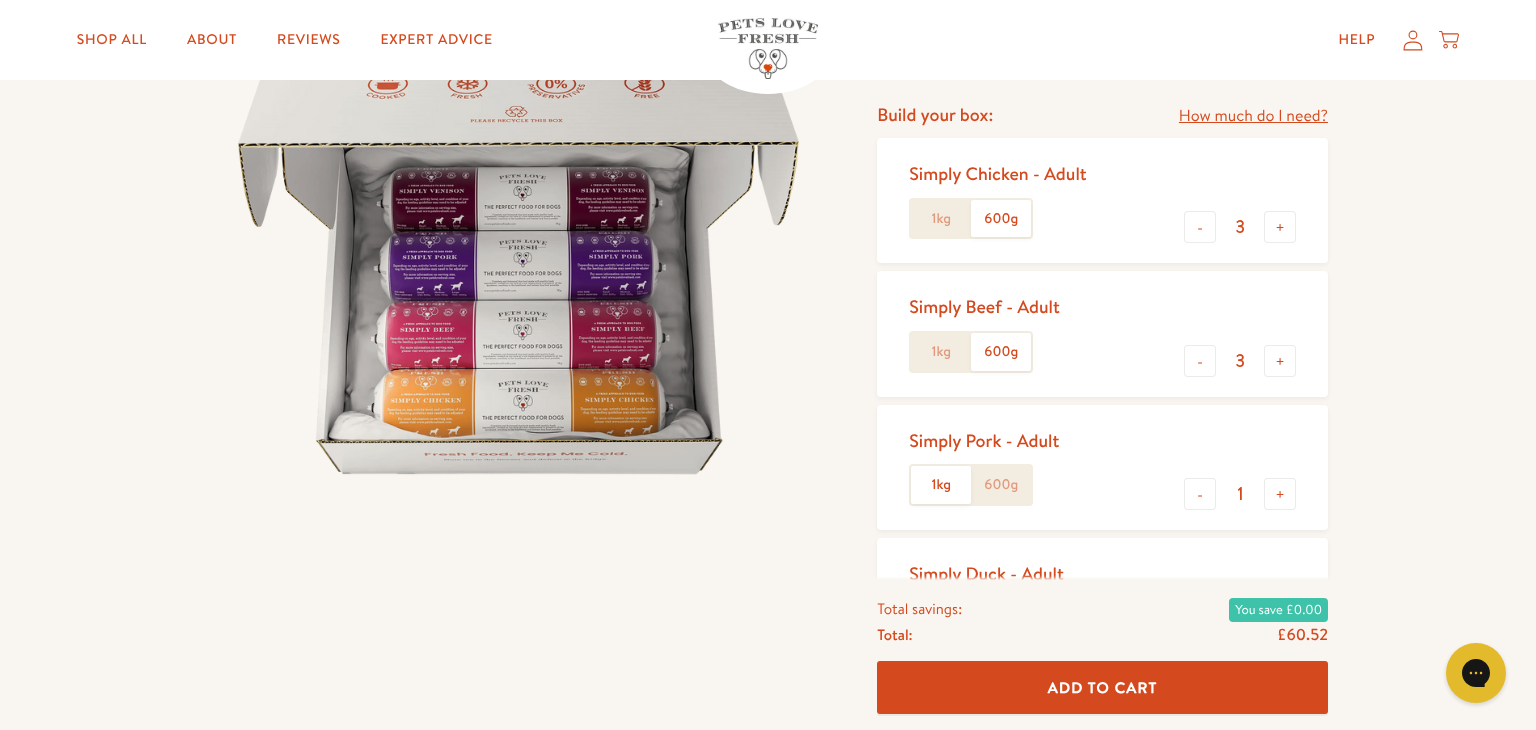 scroll, scrollTop: 260, scrollLeft: 0, axis: vertical 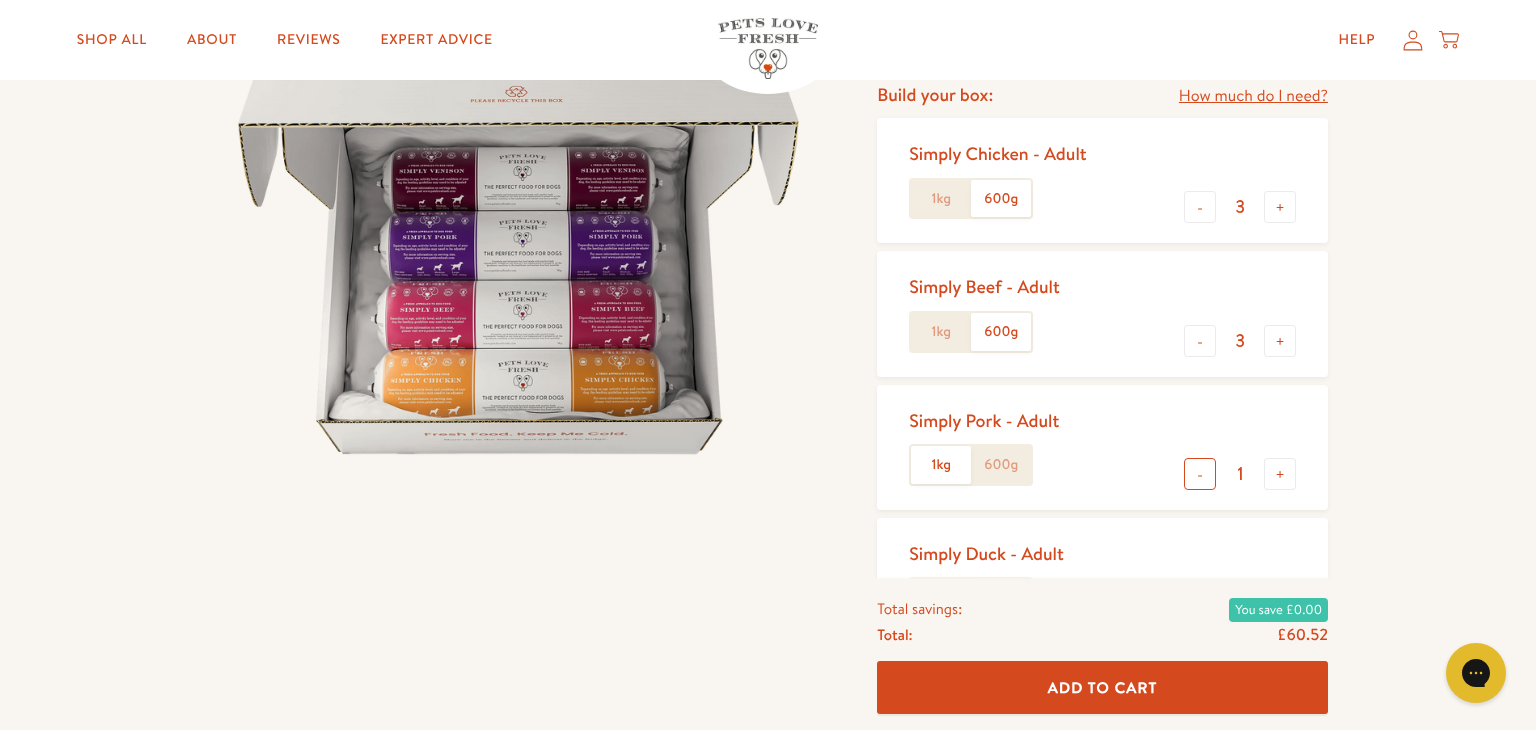 click on "-" at bounding box center (1200, 474) 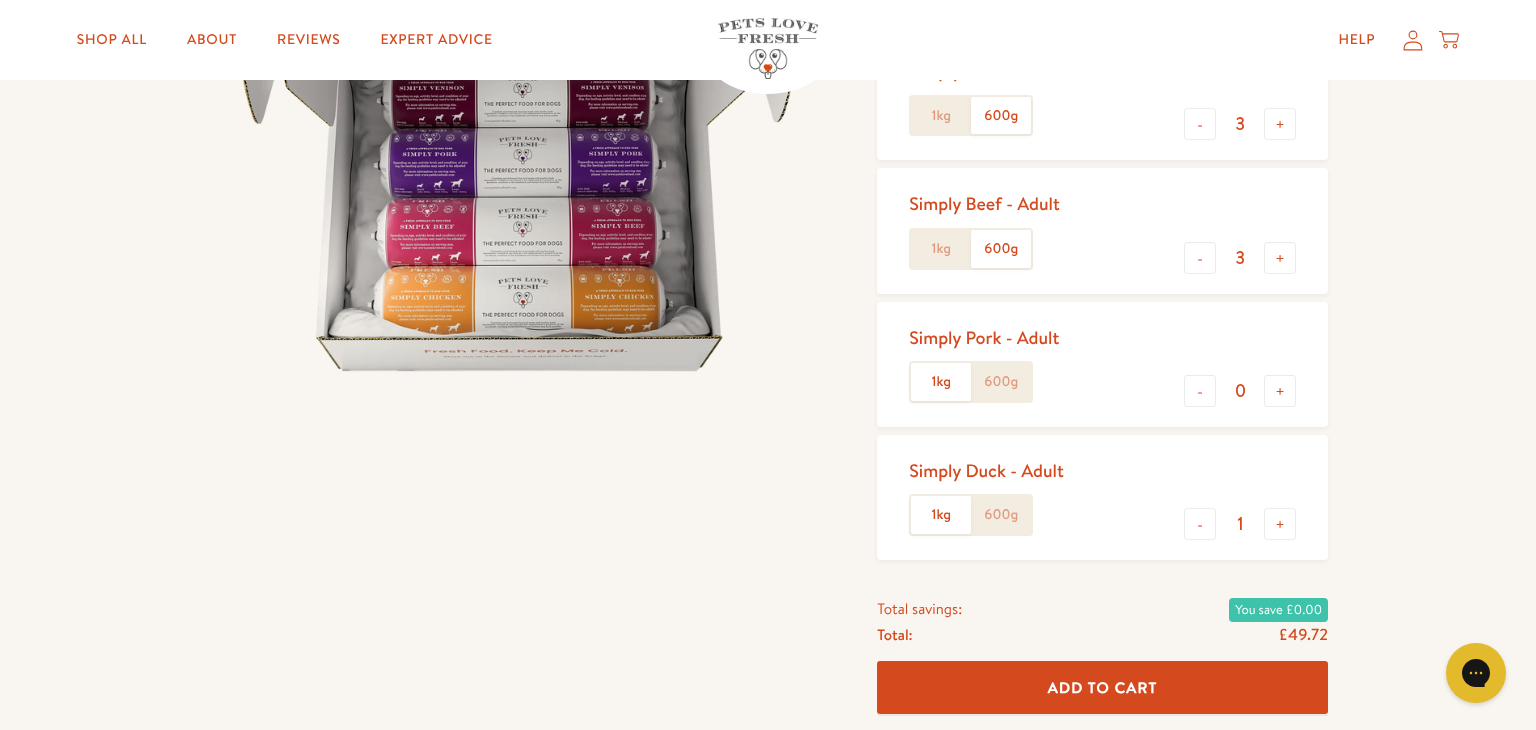 scroll, scrollTop: 344, scrollLeft: 0, axis: vertical 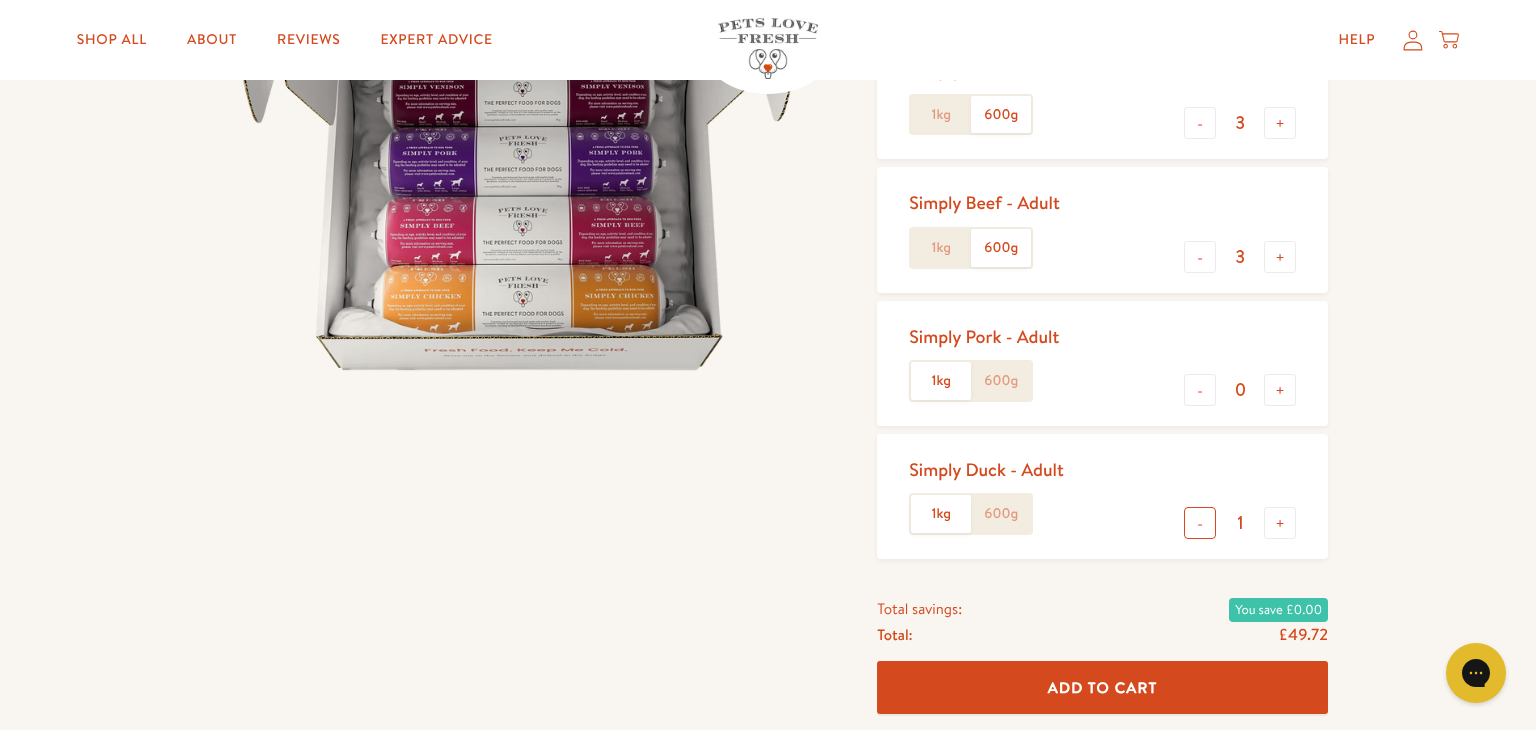 click on "-" at bounding box center [1200, 523] 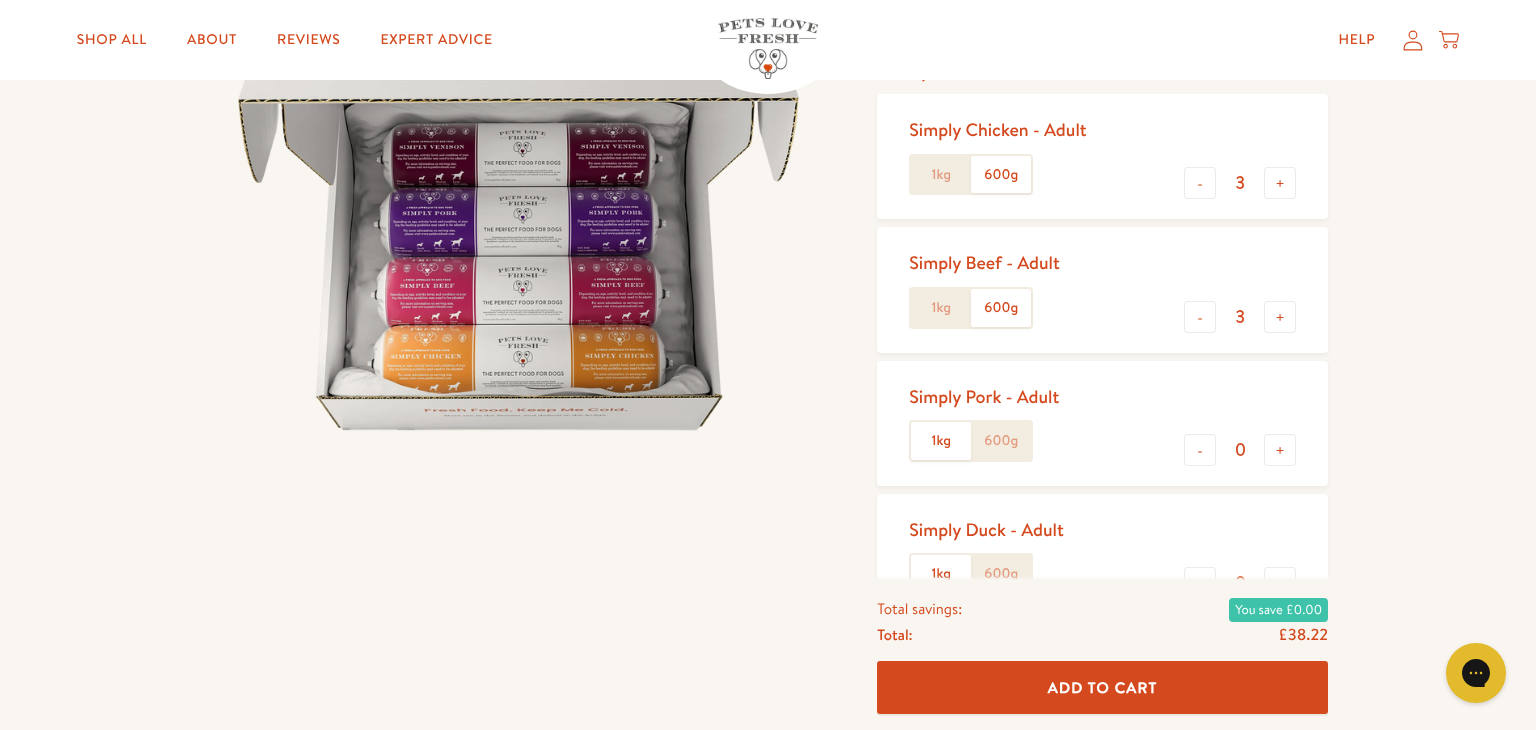 scroll, scrollTop: 288, scrollLeft: 0, axis: vertical 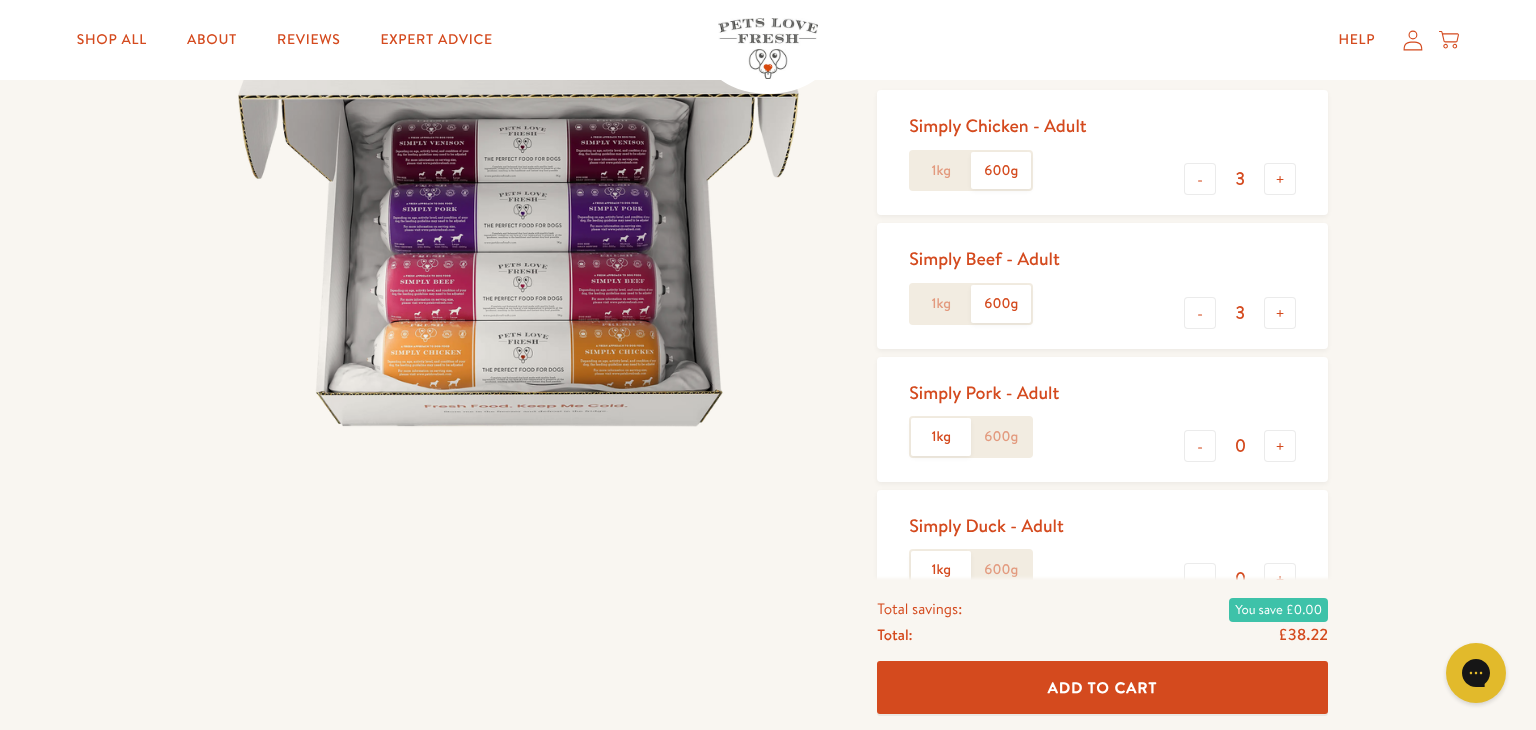 click on "Add To Cart" at bounding box center (1103, 687) 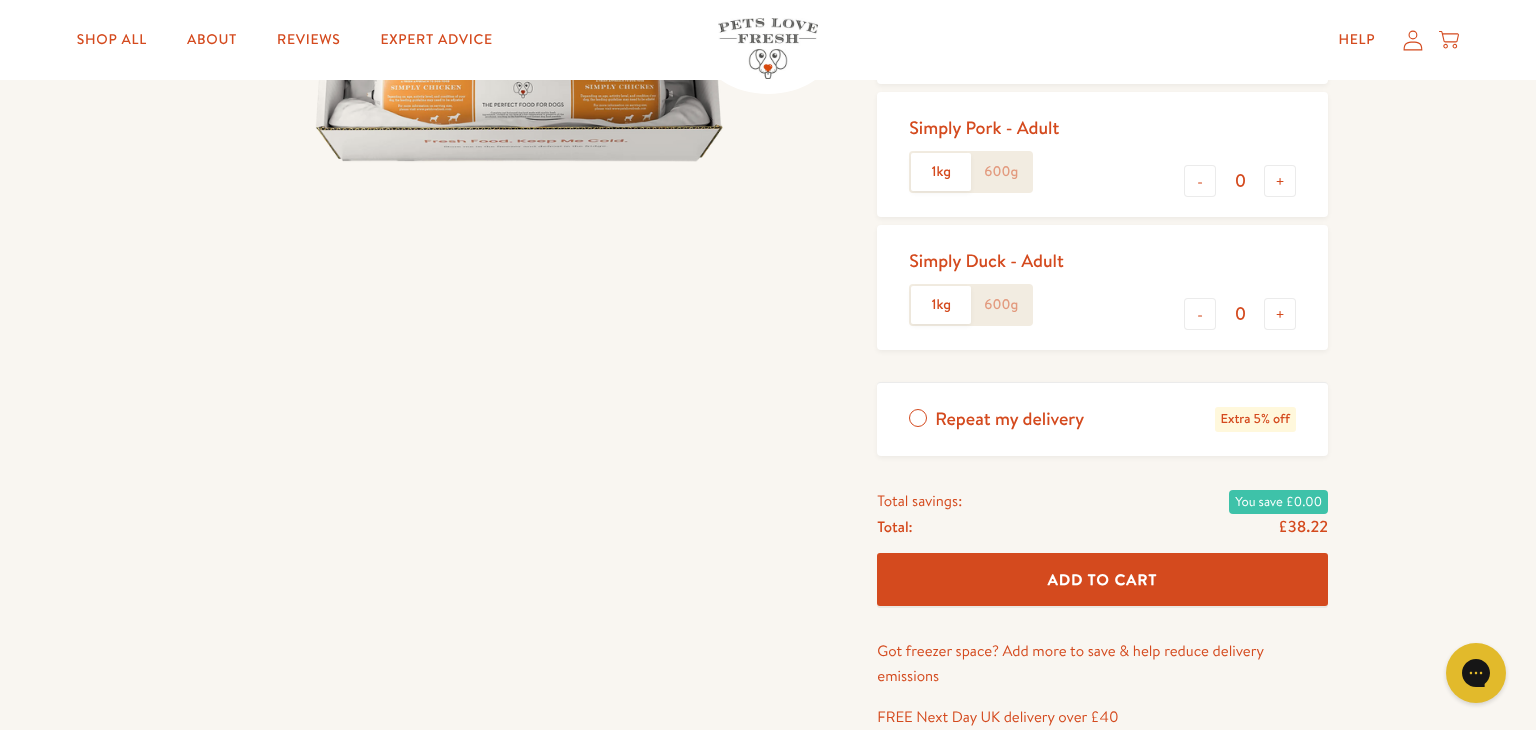 scroll, scrollTop: 556, scrollLeft: 0, axis: vertical 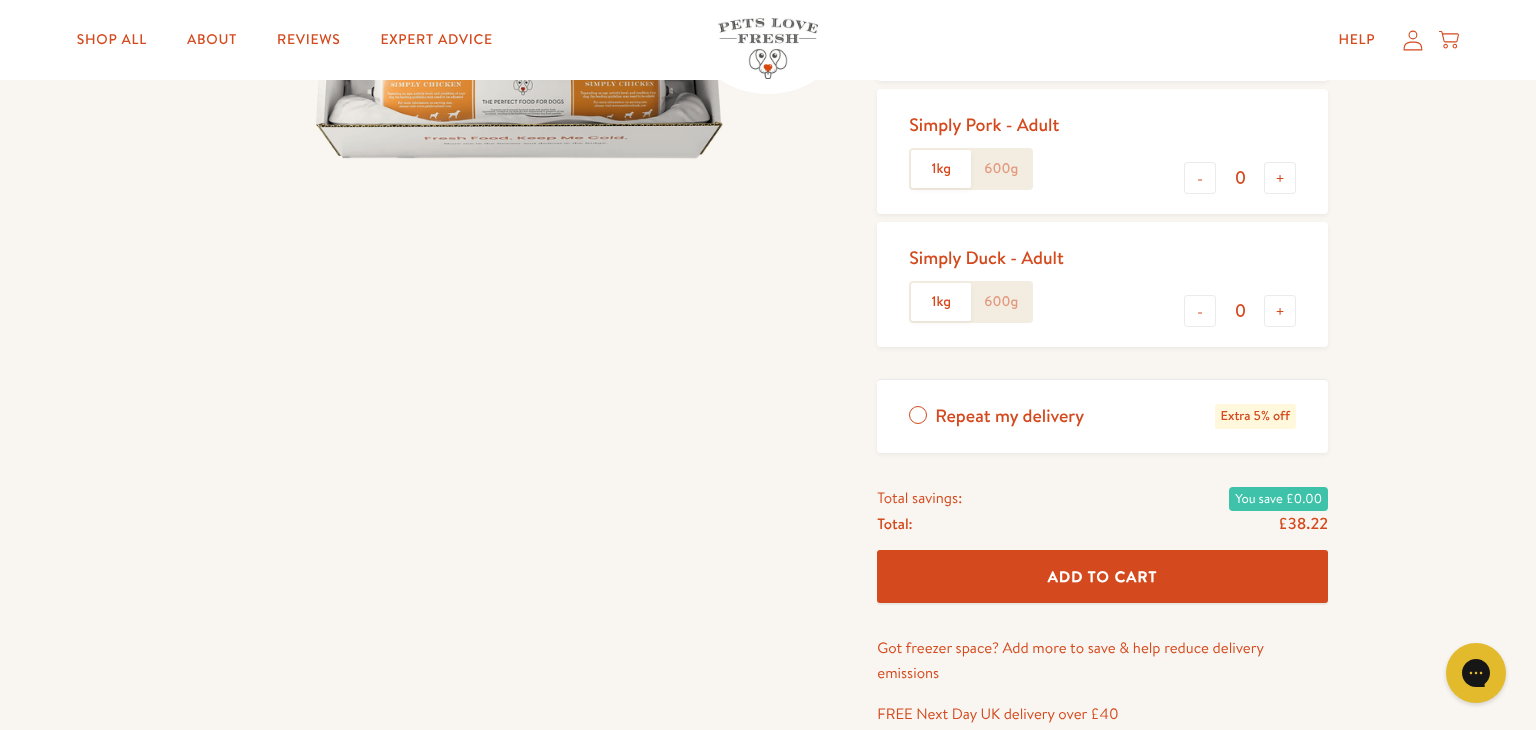 click on "Add To Cart" at bounding box center (1103, 576) 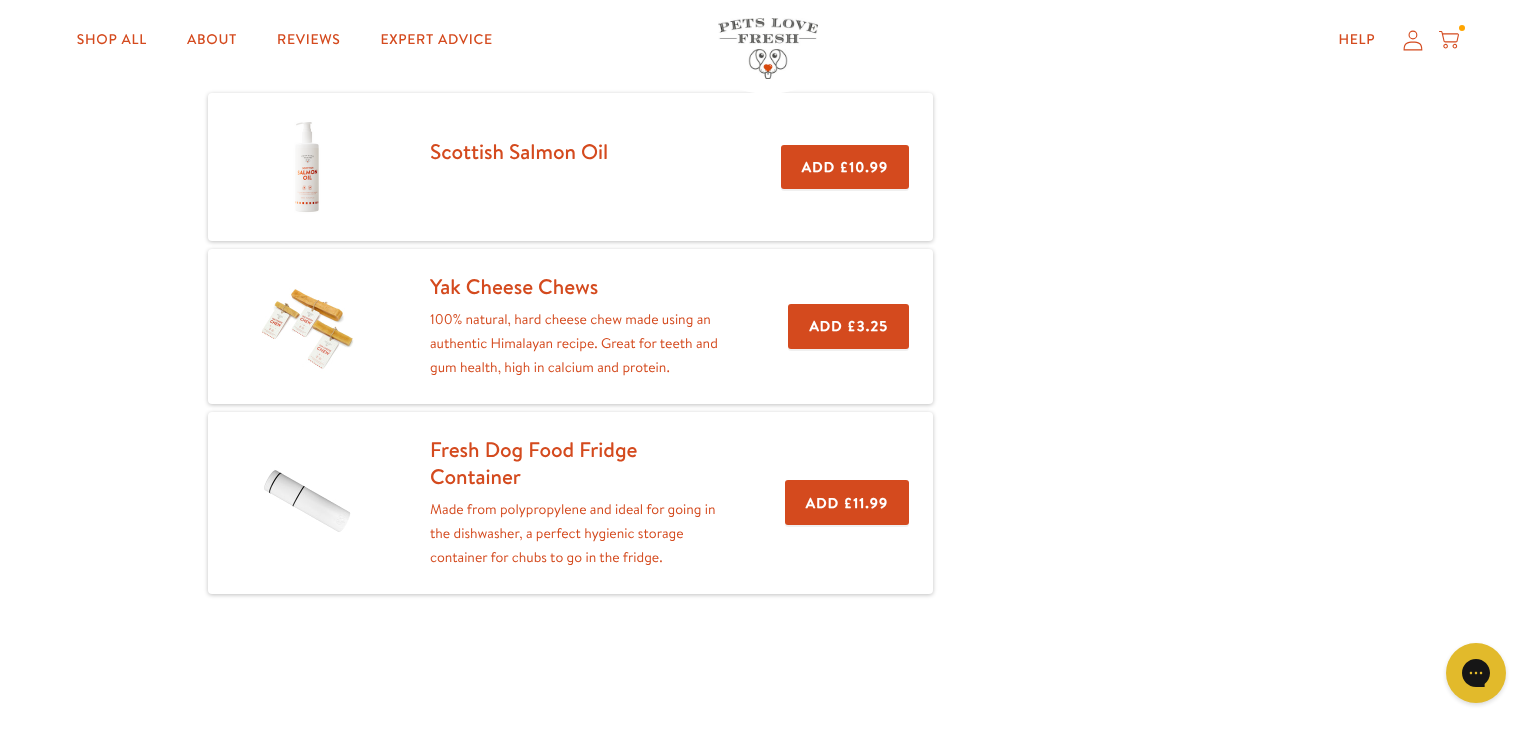 scroll, scrollTop: 386, scrollLeft: 0, axis: vertical 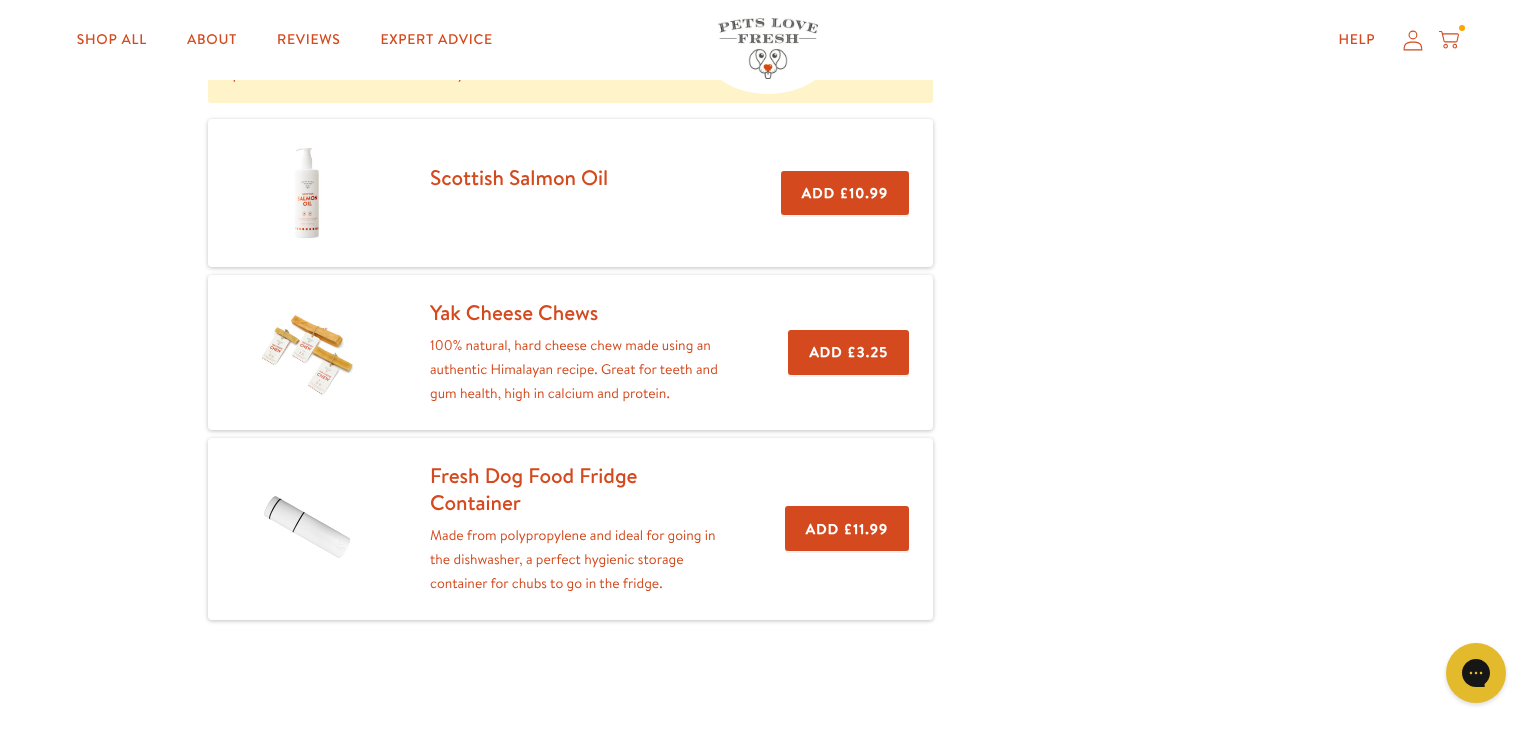 click on "Add £3.25" at bounding box center [848, 352] 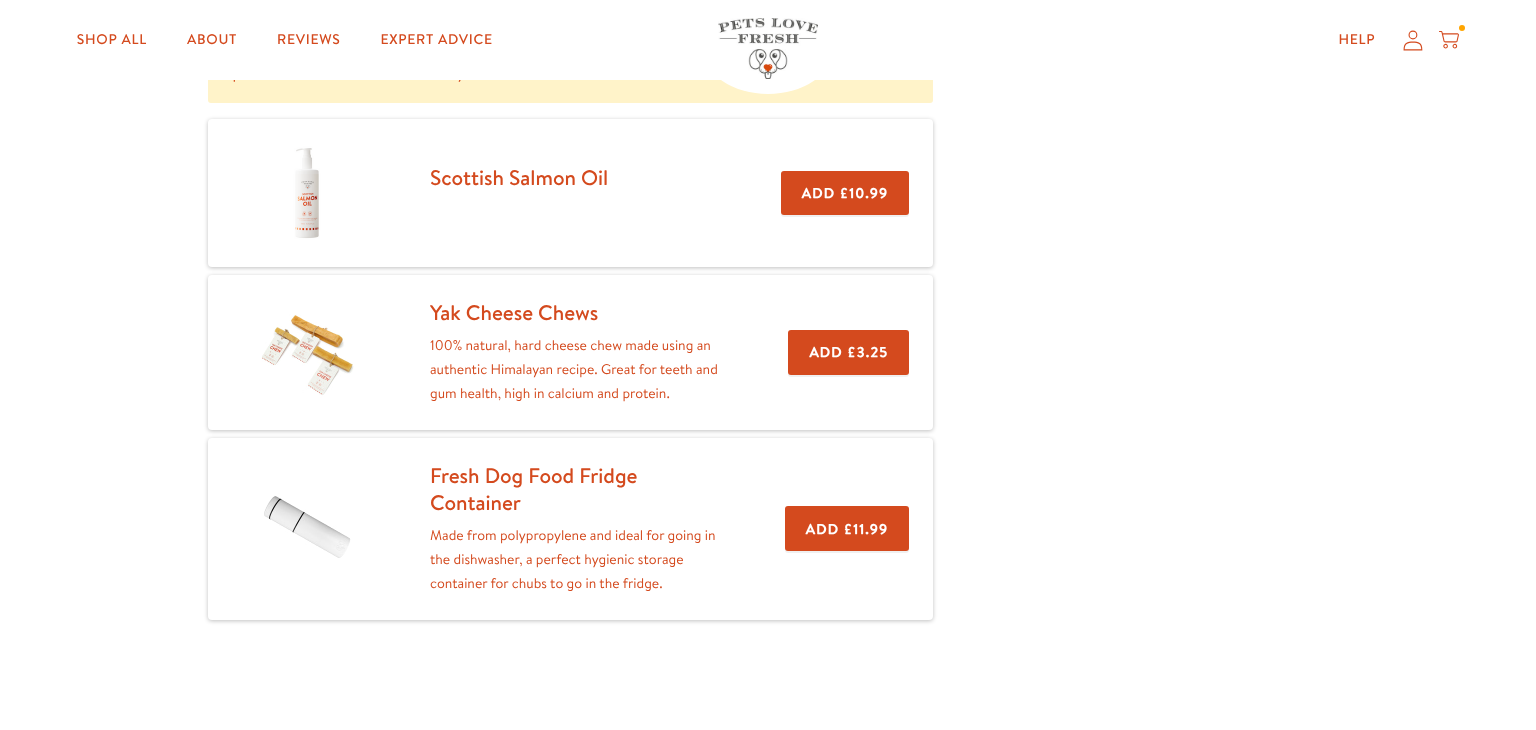 scroll, scrollTop: 0, scrollLeft: 0, axis: both 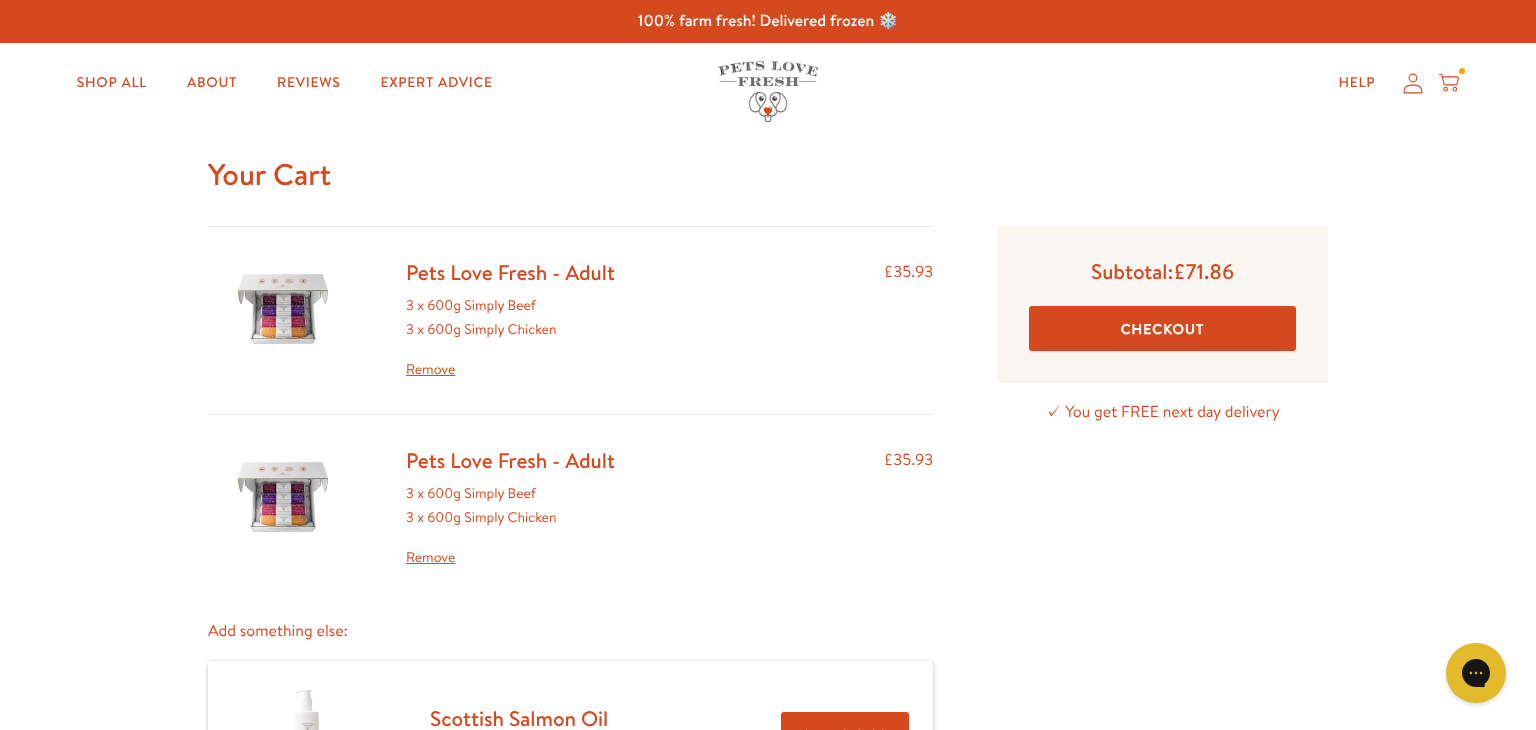 click on "Remove" at bounding box center (510, 558) 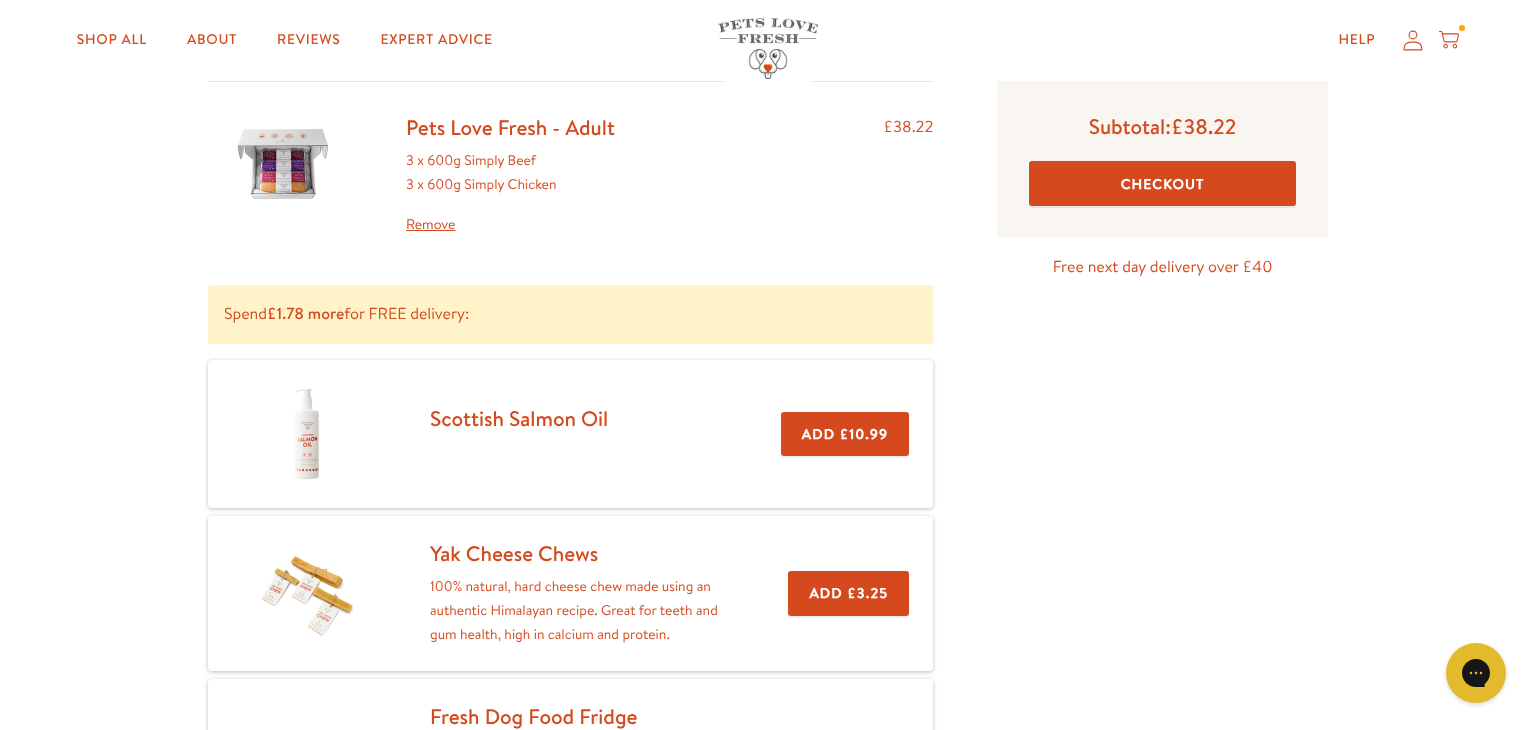 scroll, scrollTop: 146, scrollLeft: 0, axis: vertical 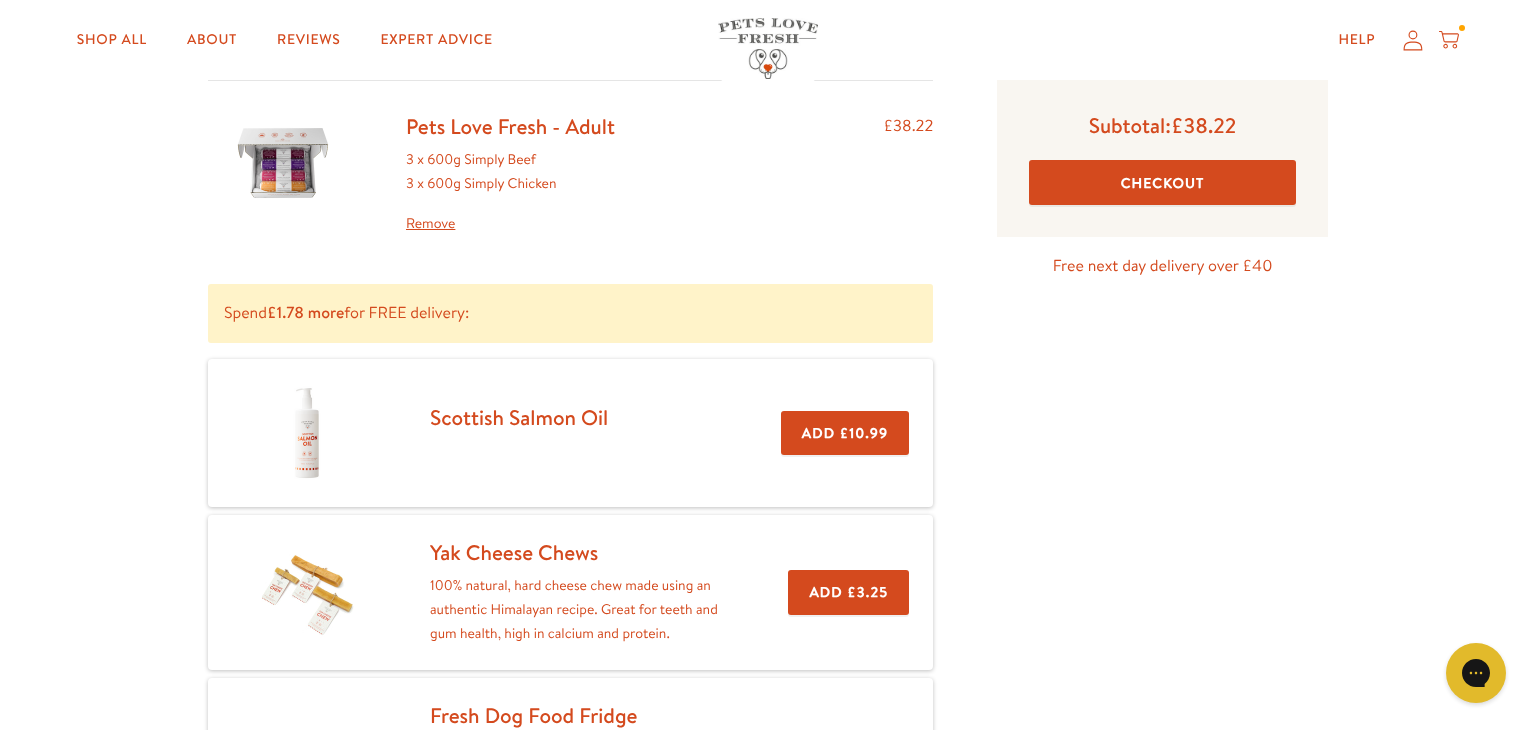 click on "Add £3.25" at bounding box center (848, 592) 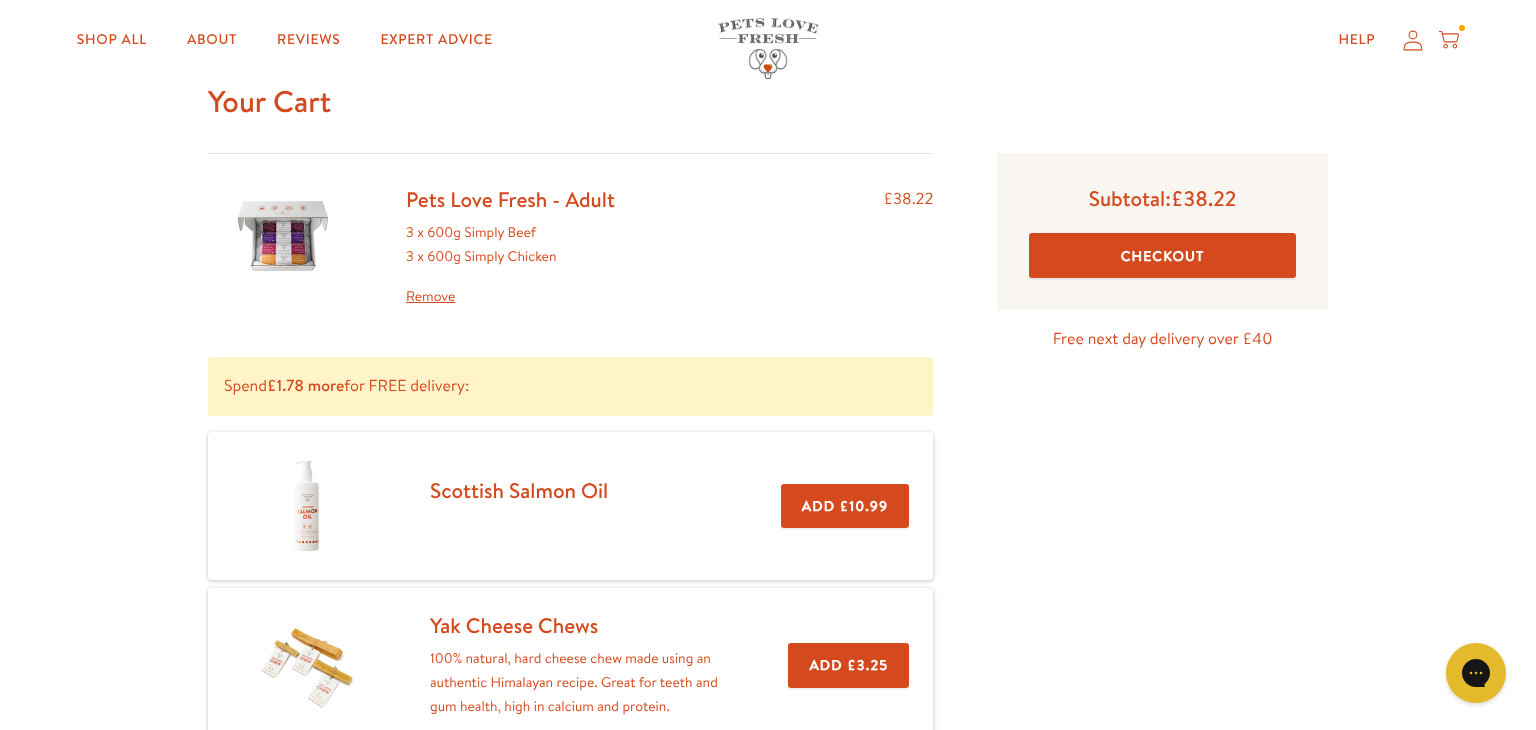 scroll, scrollTop: 45, scrollLeft: 0, axis: vertical 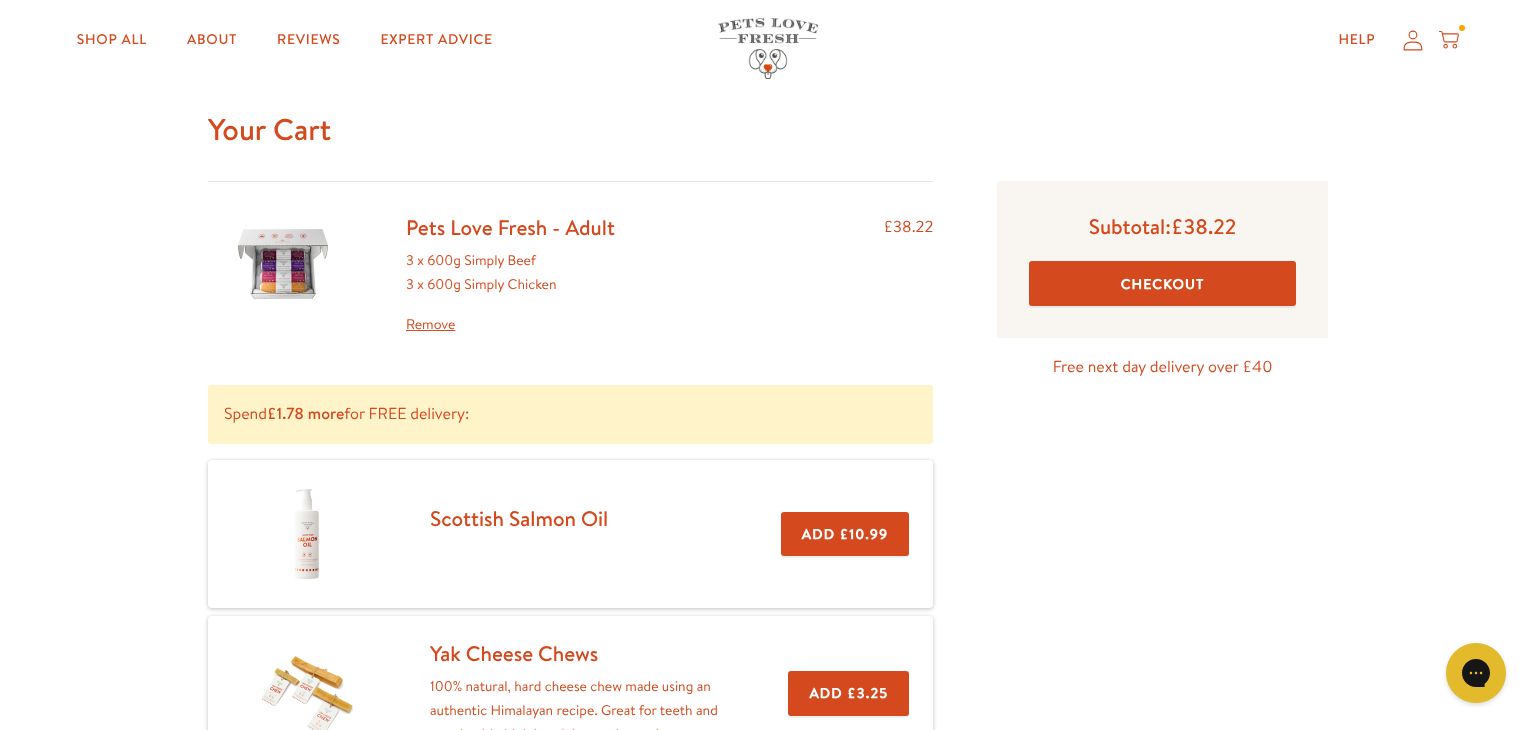 click on "Checkout" at bounding box center [1162, 283] 